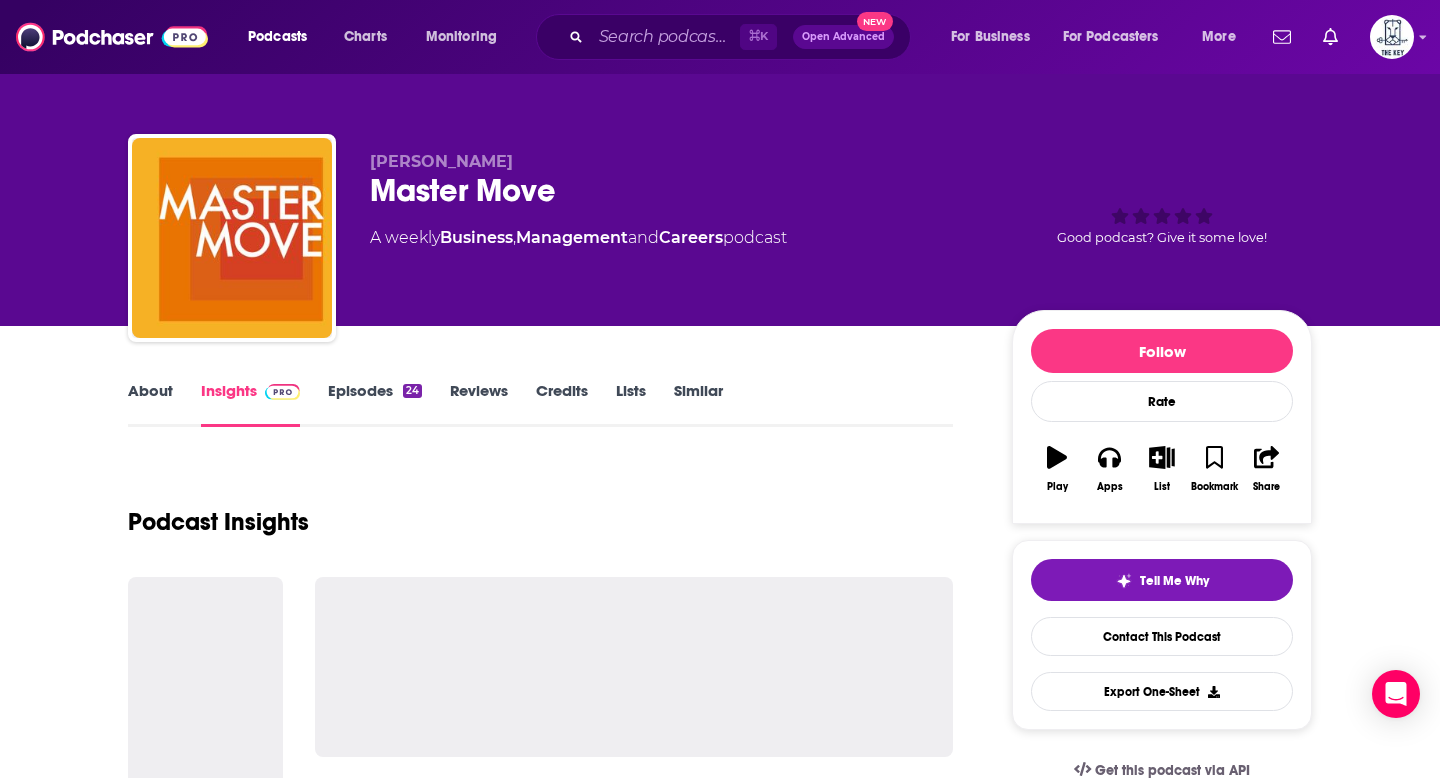 scroll, scrollTop: 130, scrollLeft: 0, axis: vertical 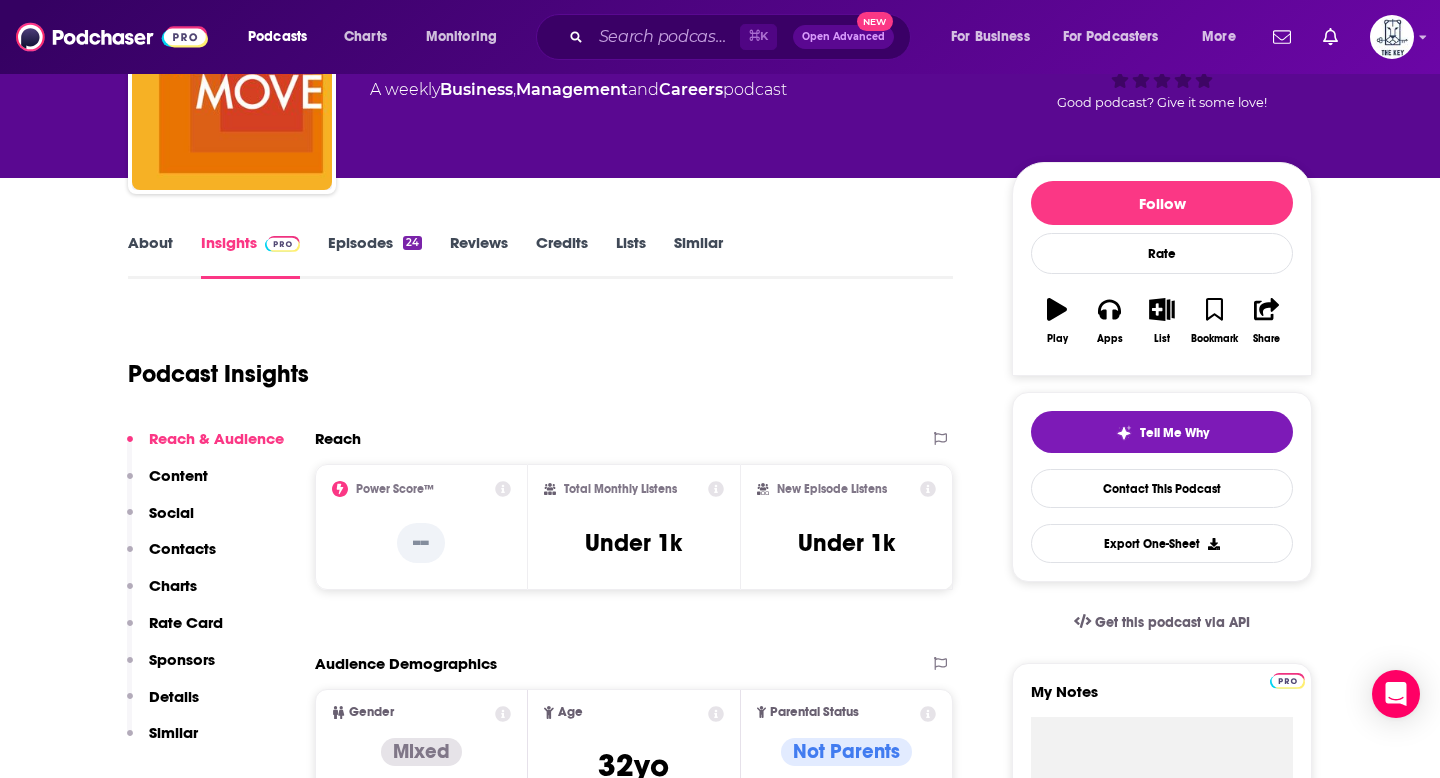 click on "Episodes 24" at bounding box center [375, 256] 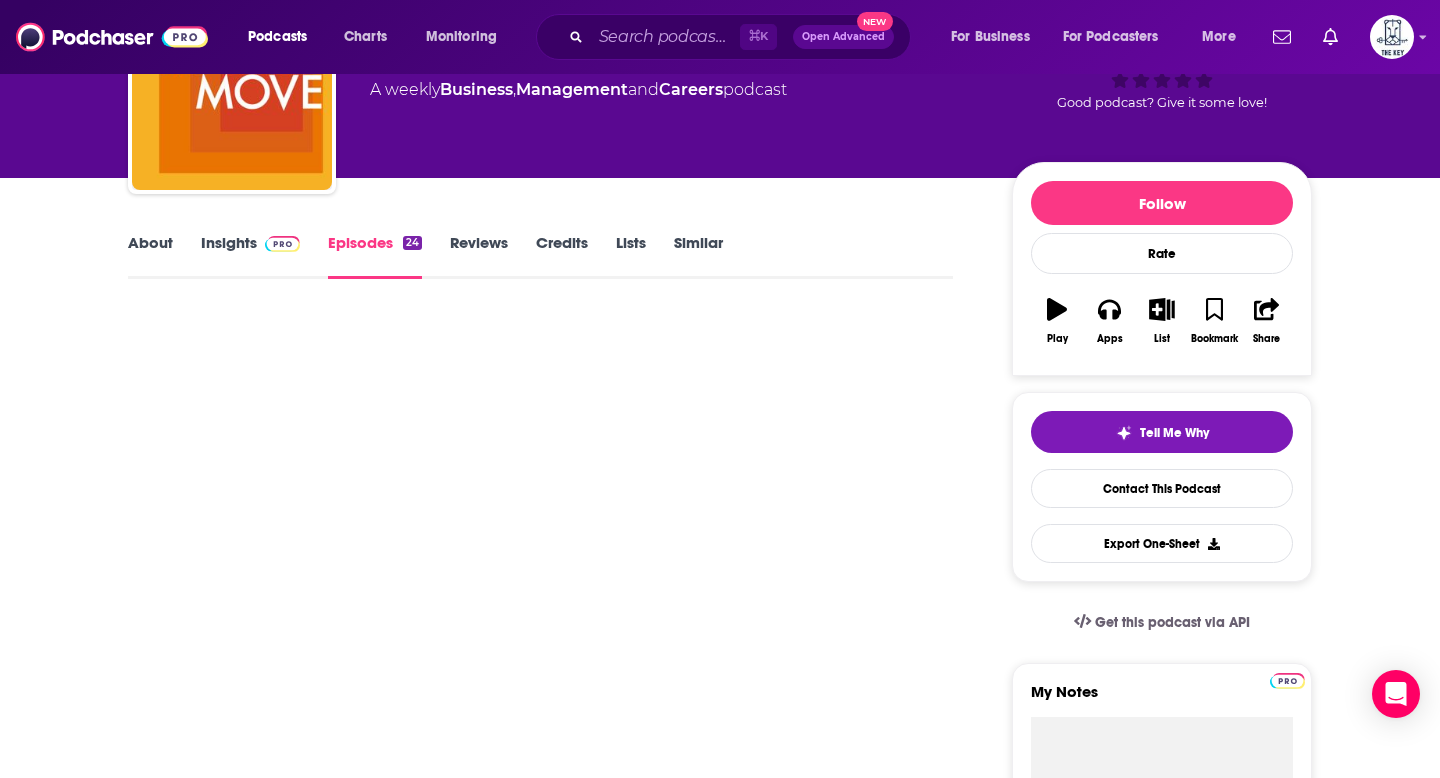 scroll, scrollTop: 0, scrollLeft: 0, axis: both 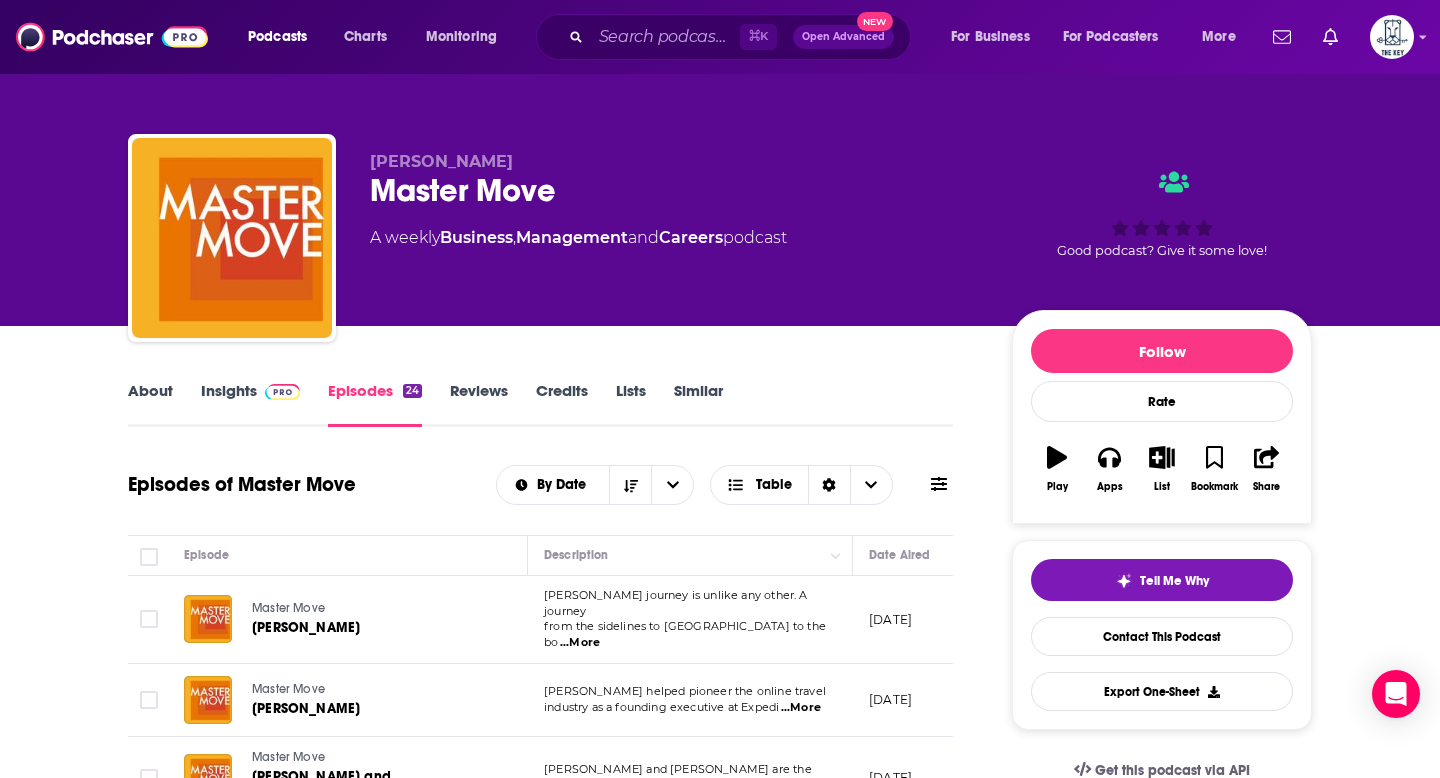 click at bounding box center [278, 390] 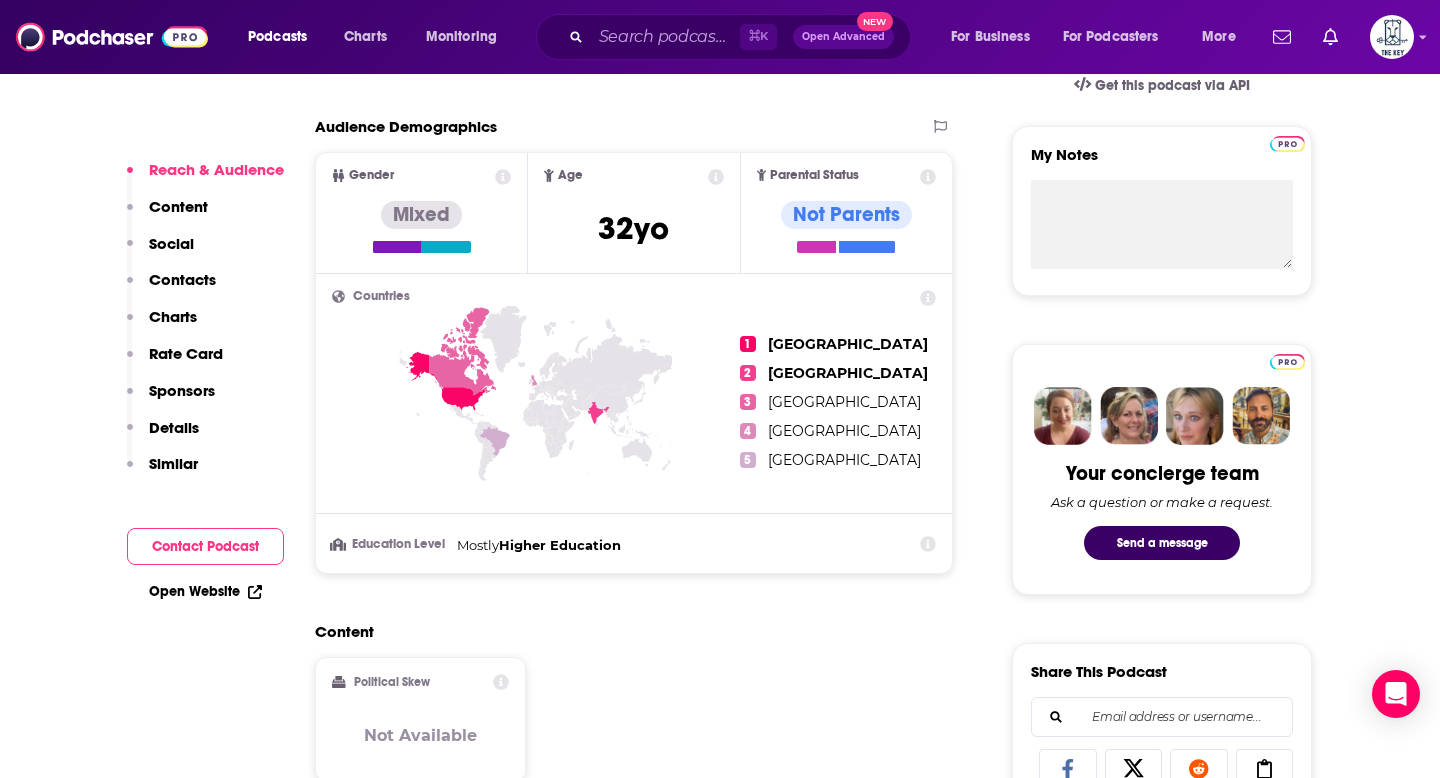 scroll, scrollTop: 0, scrollLeft: 0, axis: both 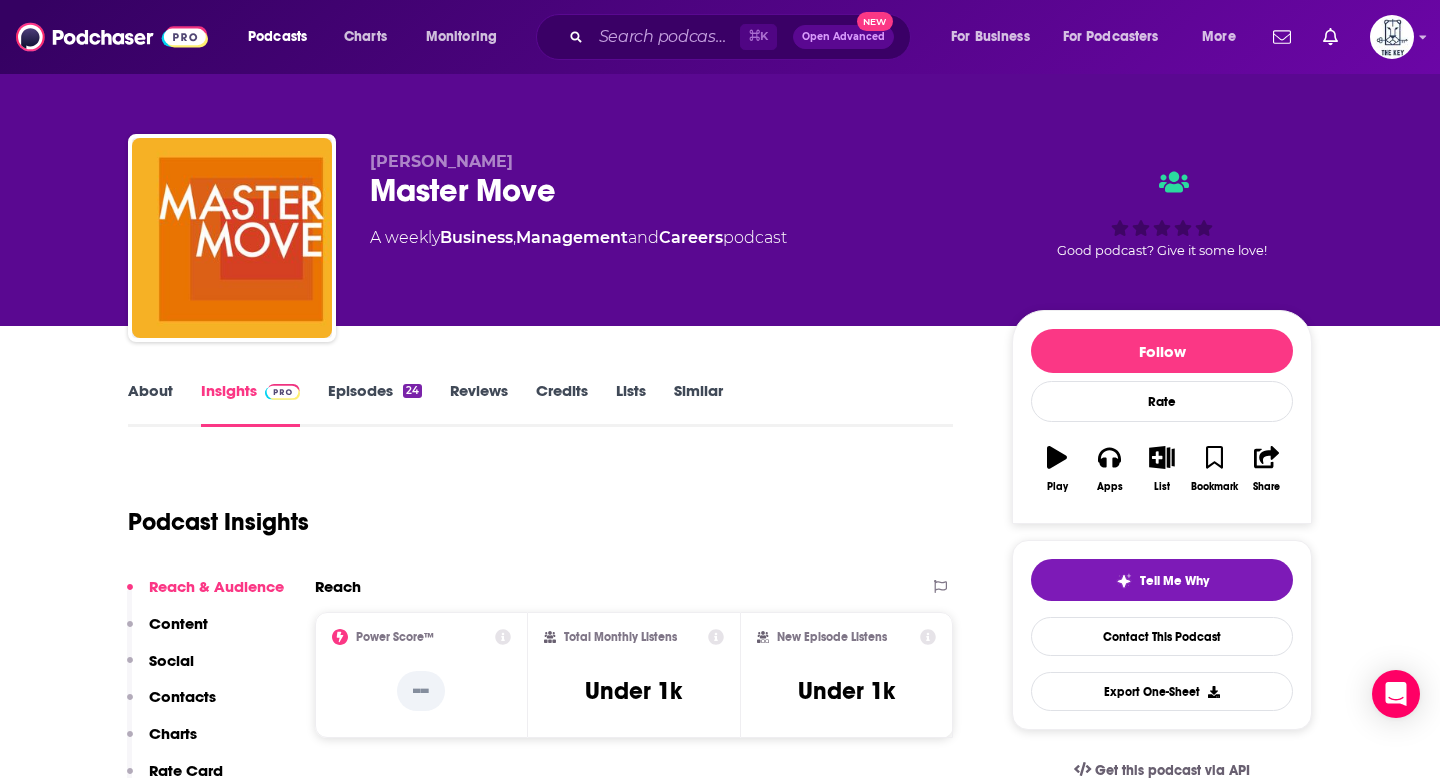 click on "About" at bounding box center (150, 404) 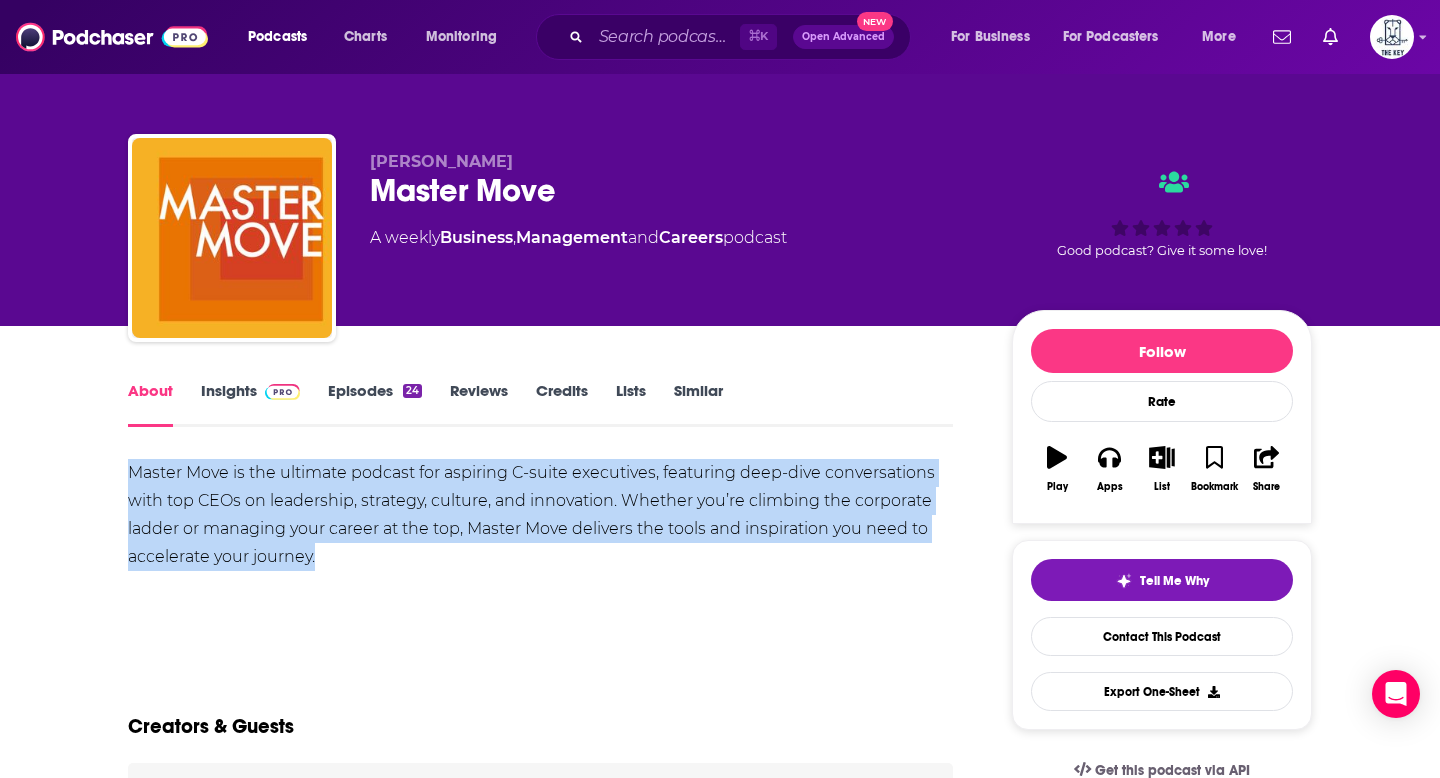 drag, startPoint x: 350, startPoint y: 560, endPoint x: 124, endPoint y: 457, distance: 248.36465 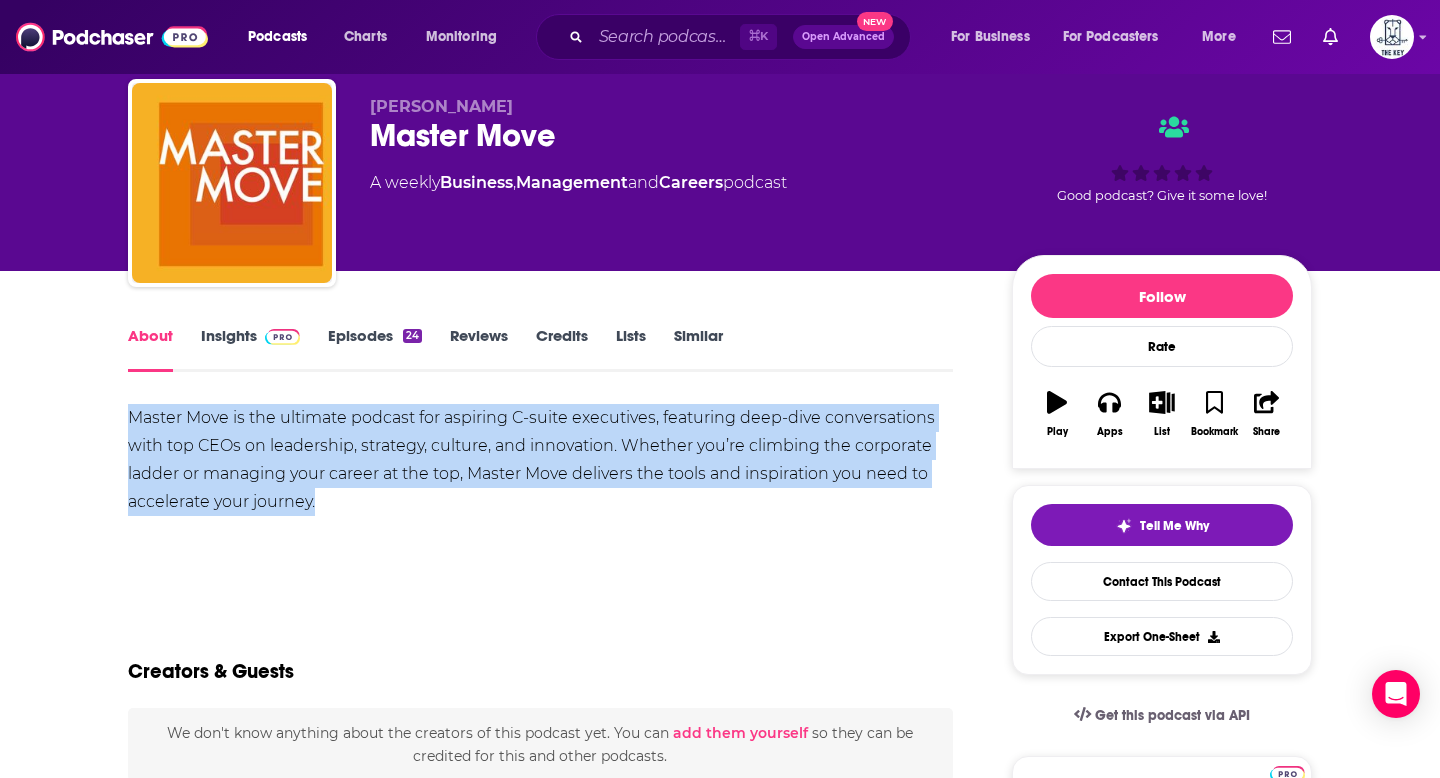 scroll, scrollTop: 62, scrollLeft: 0, axis: vertical 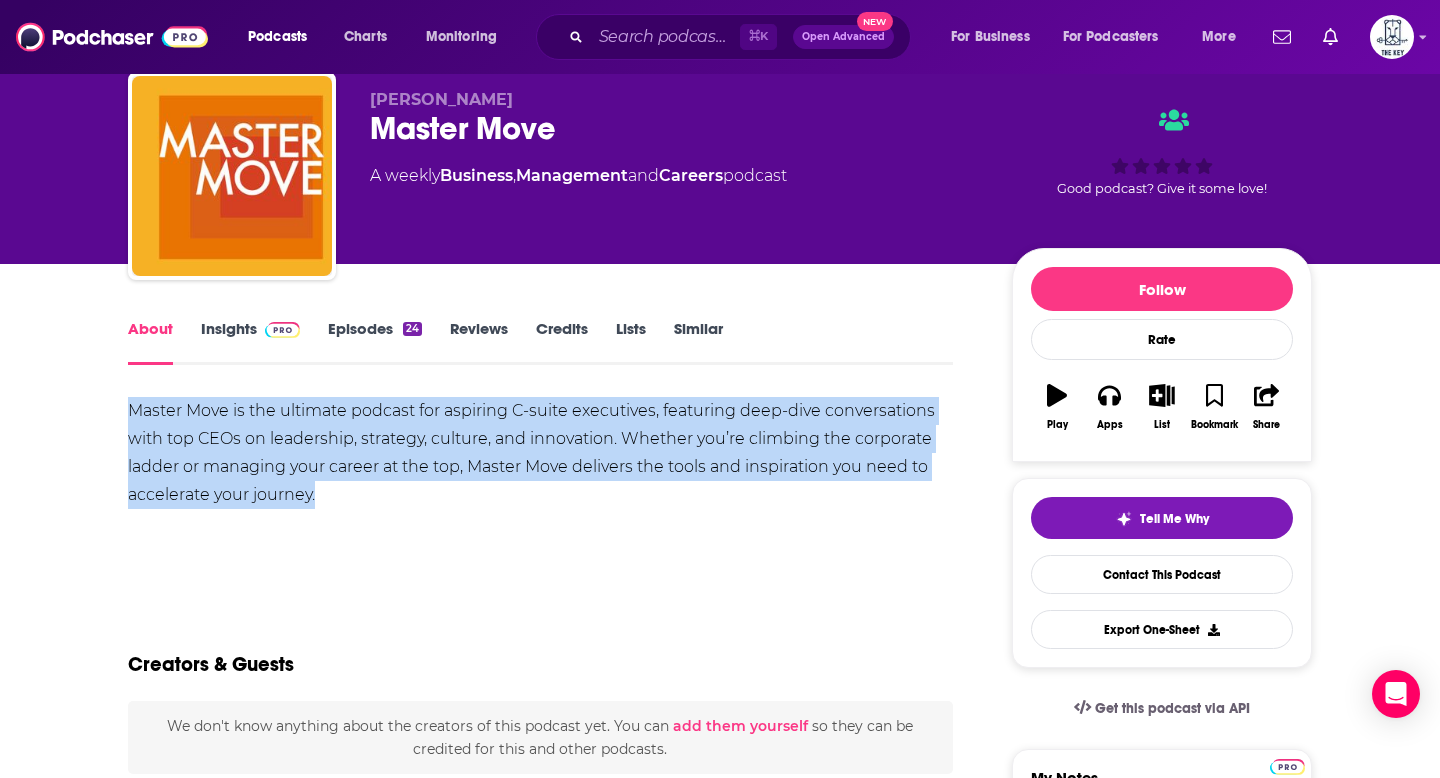 click on "Episodes 24" at bounding box center (375, 342) 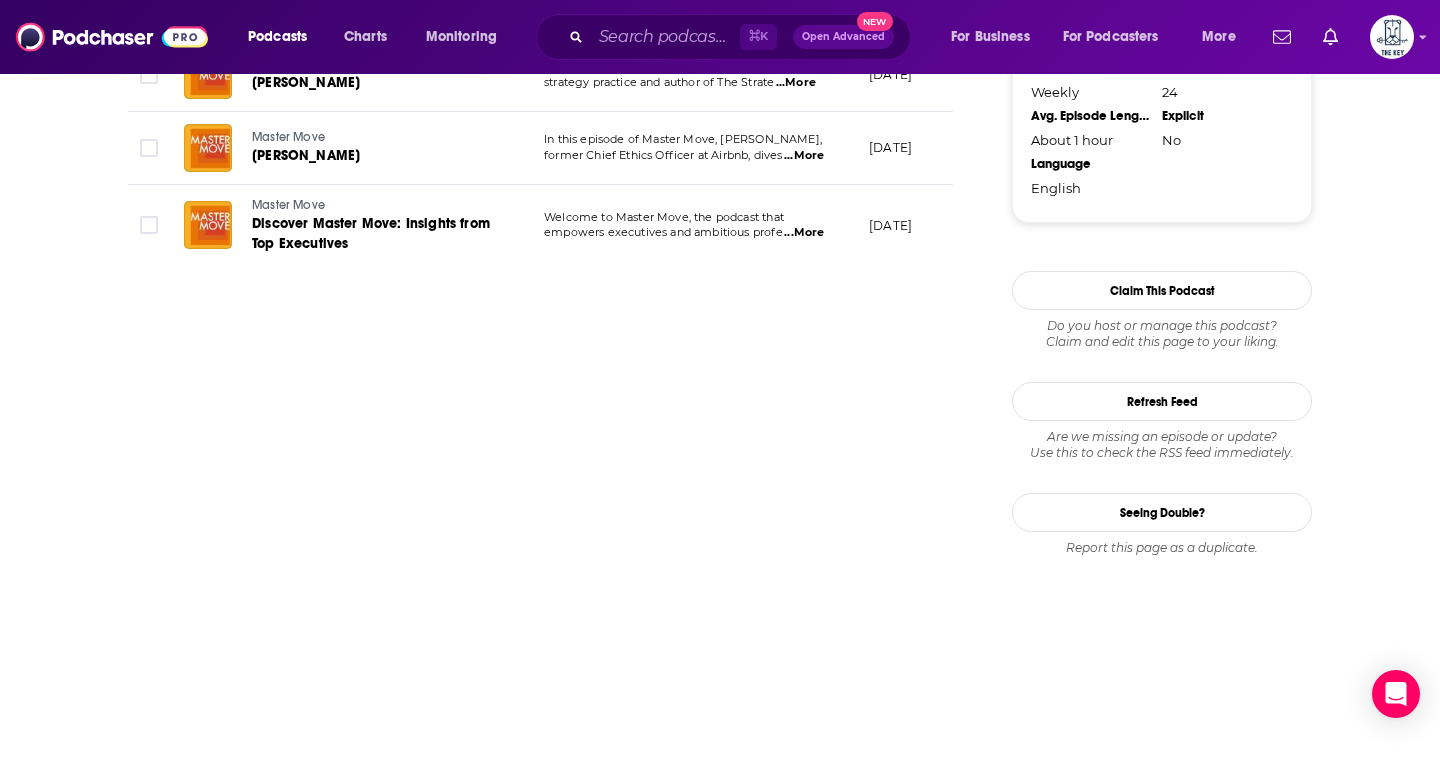 scroll, scrollTop: 1936, scrollLeft: 0, axis: vertical 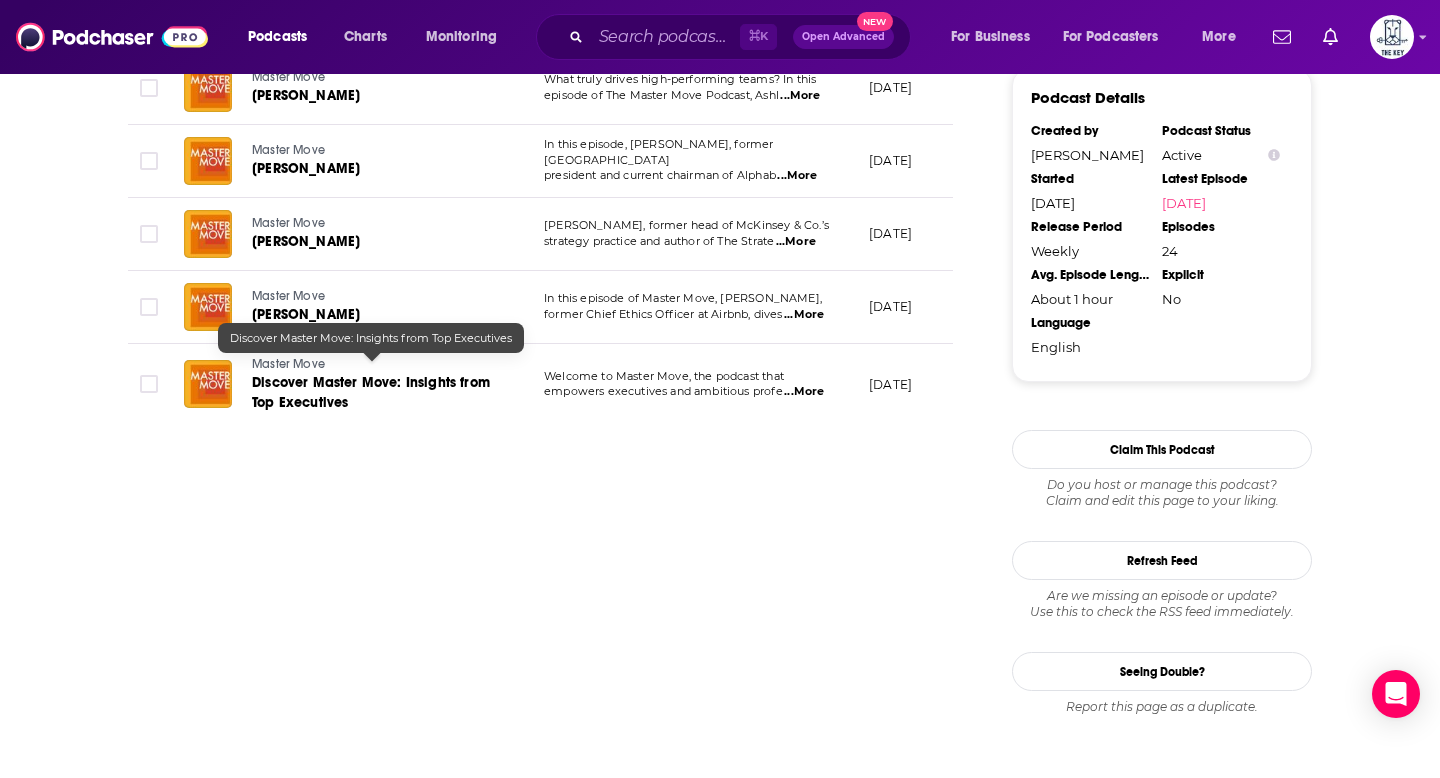 click on "Discover Master Move: Insights from Top Executives" at bounding box center (371, 392) 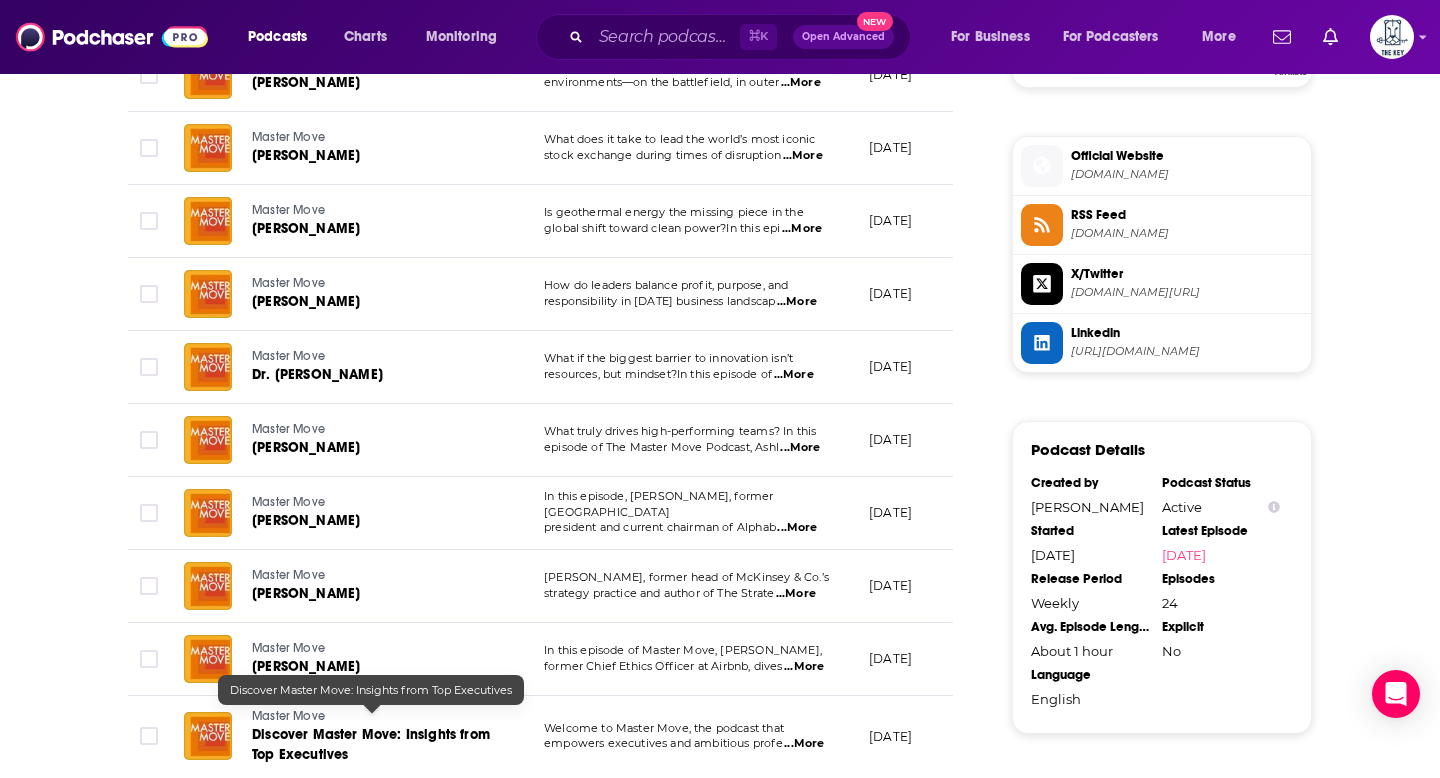 scroll, scrollTop: 1579, scrollLeft: 0, axis: vertical 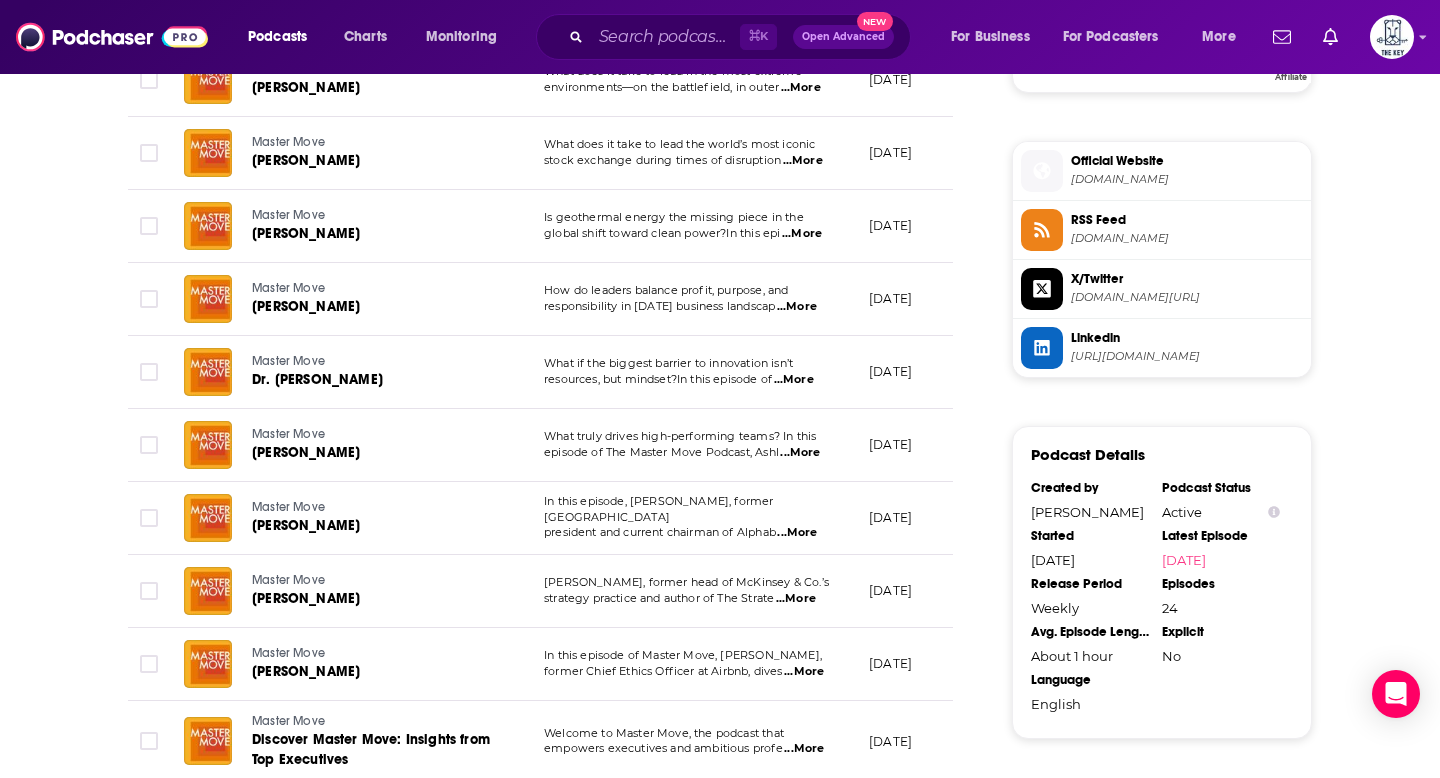 click on "...More" at bounding box center [797, 533] 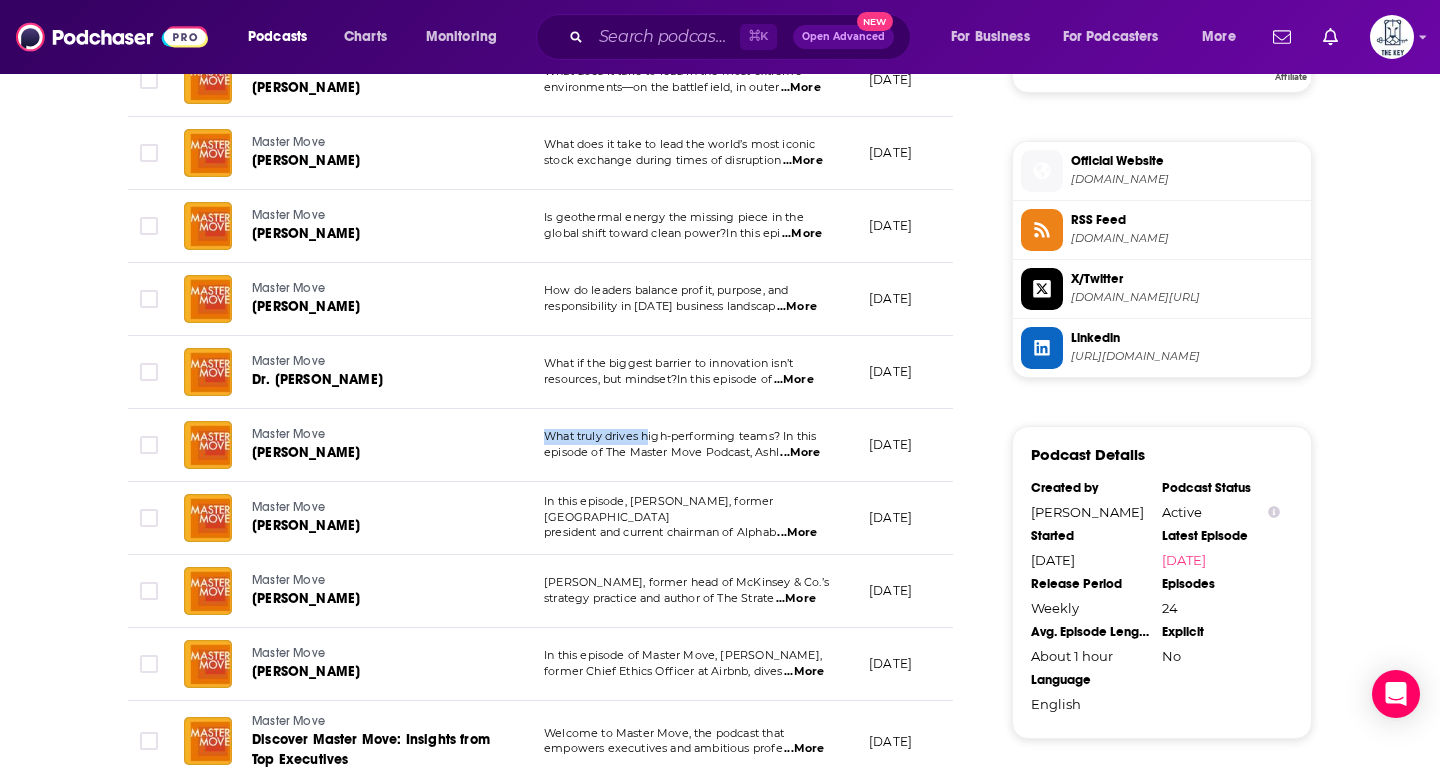 drag, startPoint x: 639, startPoint y: 409, endPoint x: 650, endPoint y: 418, distance: 14.21267 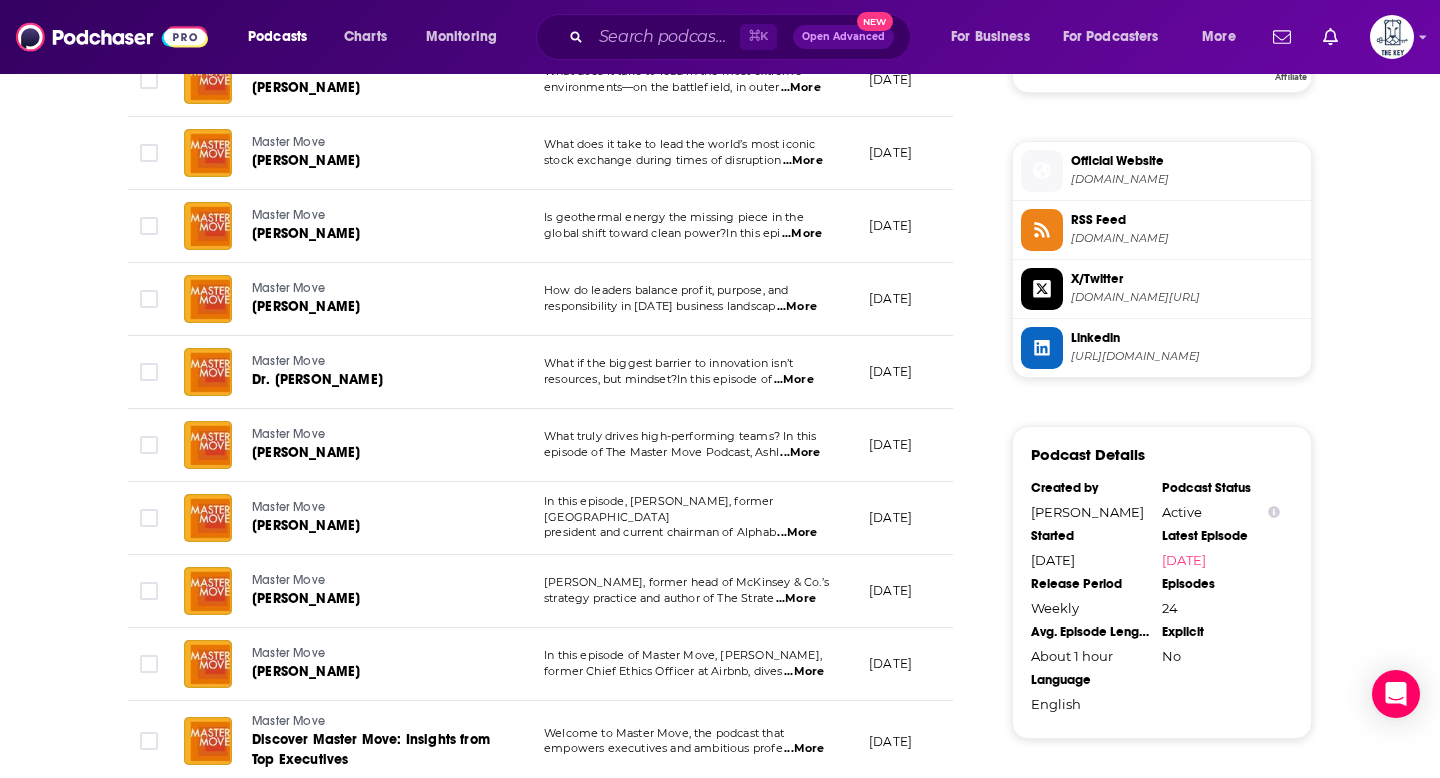 click on "In this episode, [PERSON_NAME], former [GEOGRAPHIC_DATA]" at bounding box center [659, 509] 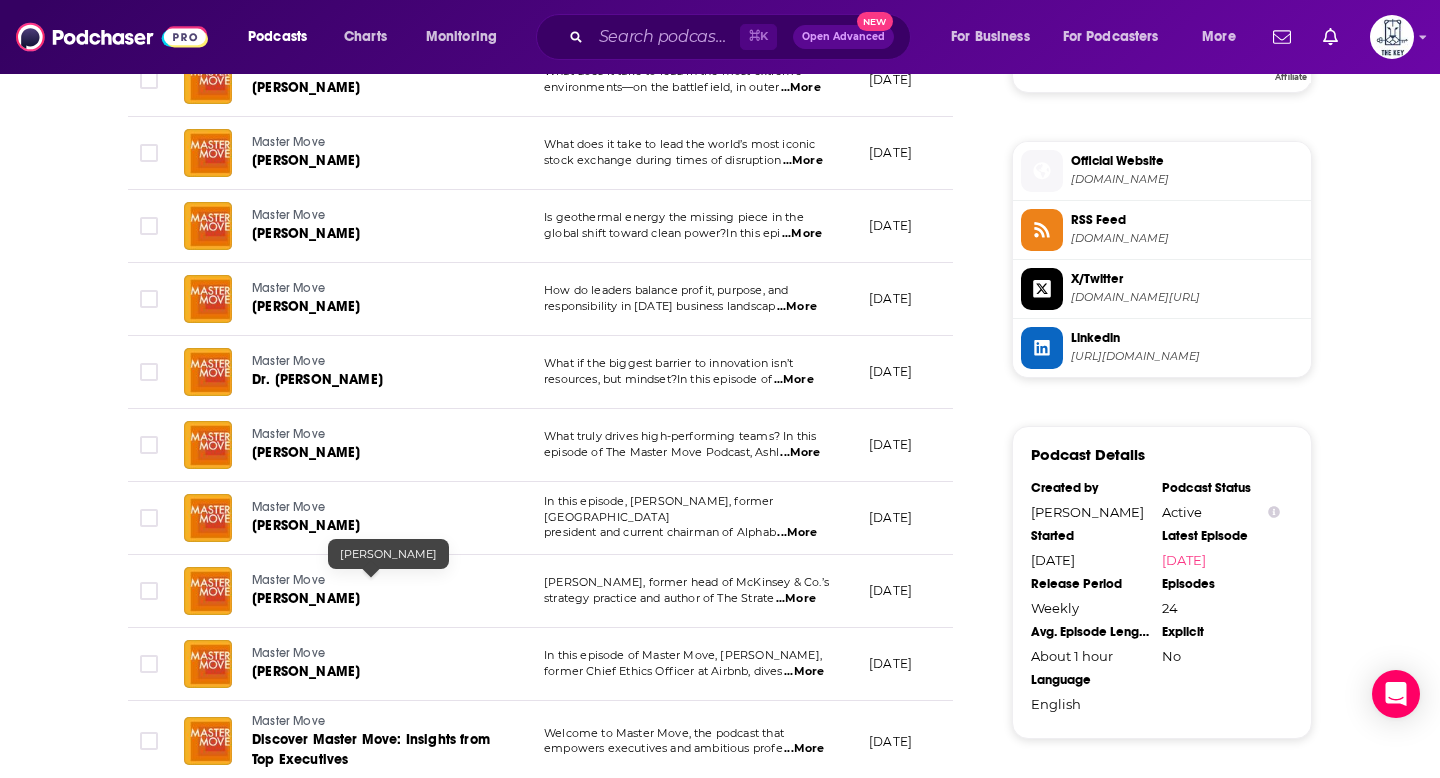 click on "[PERSON_NAME]" at bounding box center (306, 598) 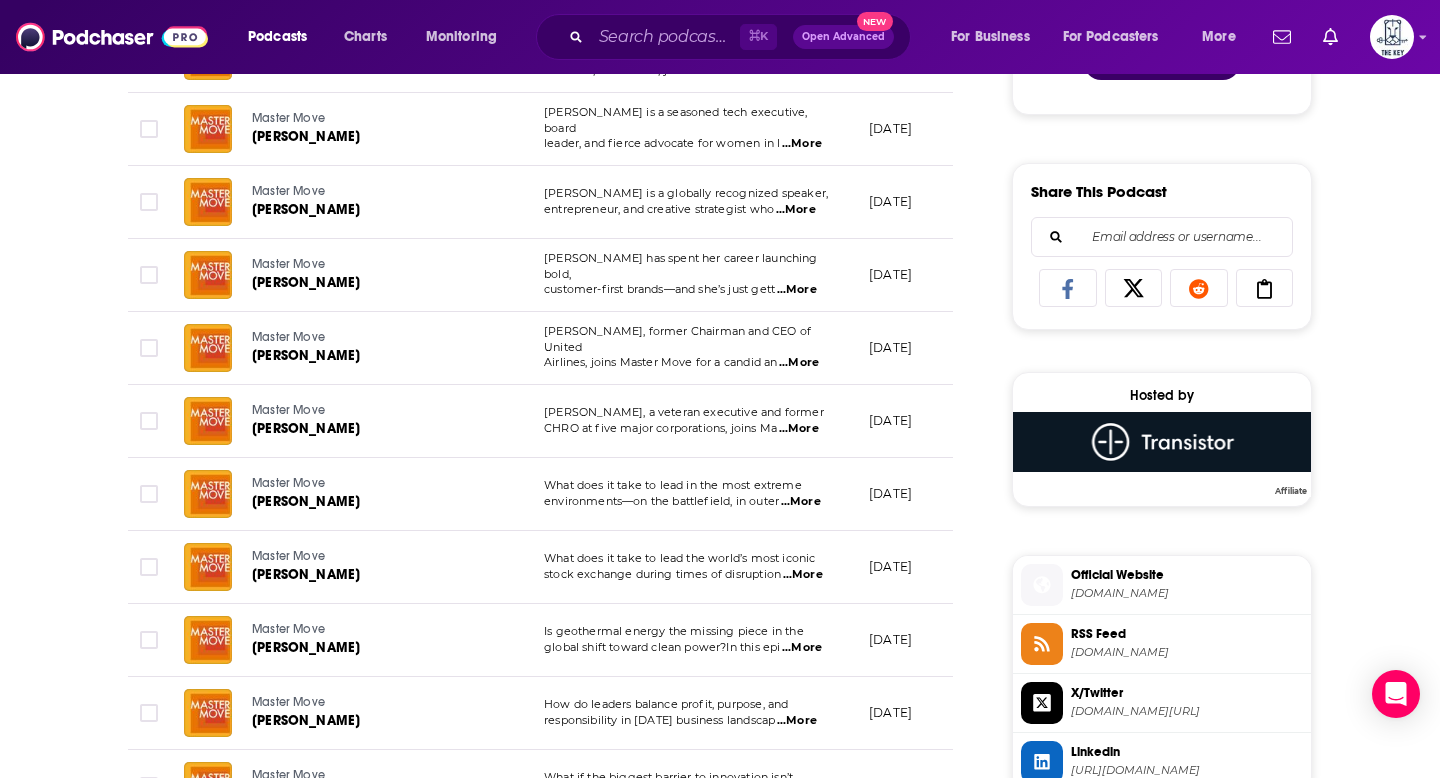 scroll, scrollTop: 1172, scrollLeft: 0, axis: vertical 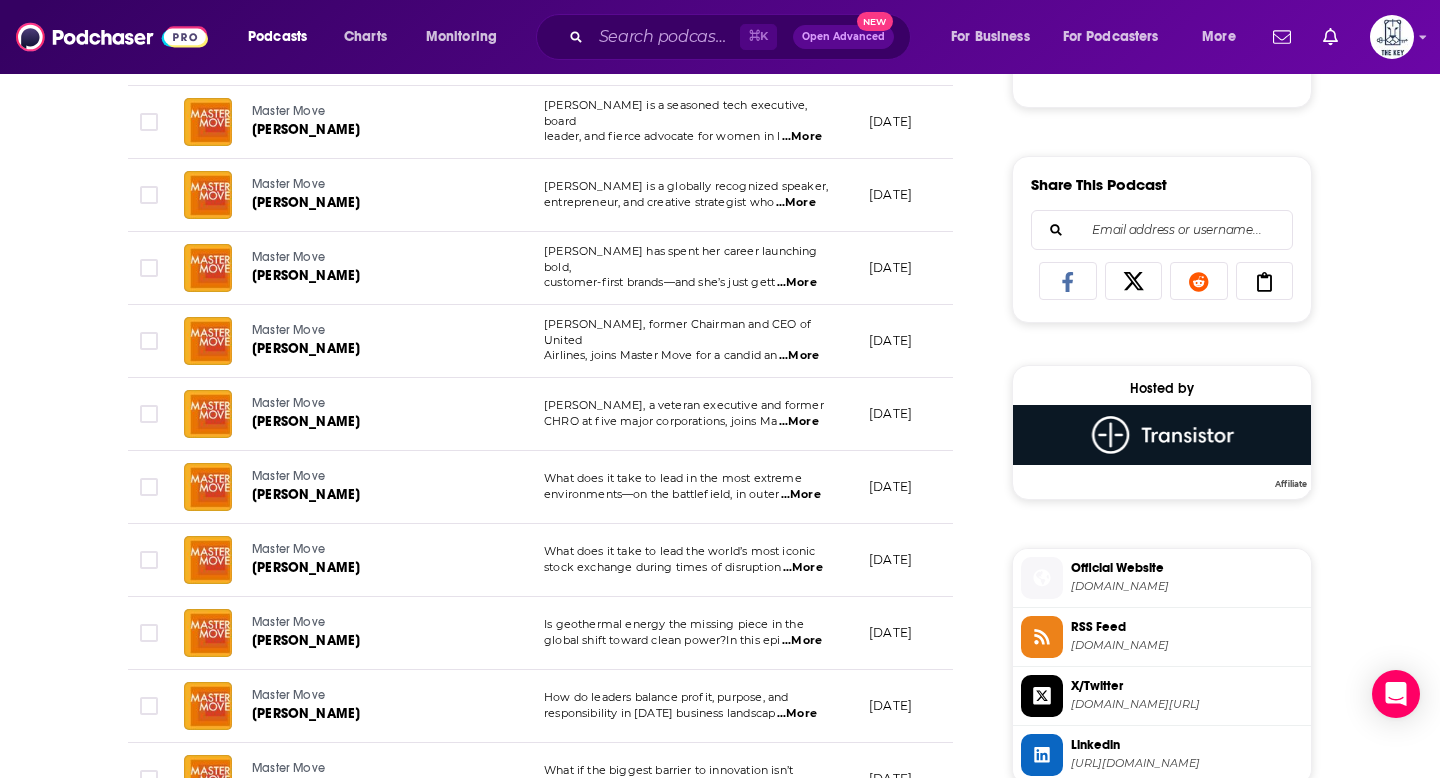 click on "environments—on the battlefield, in outer" at bounding box center (661, 494) 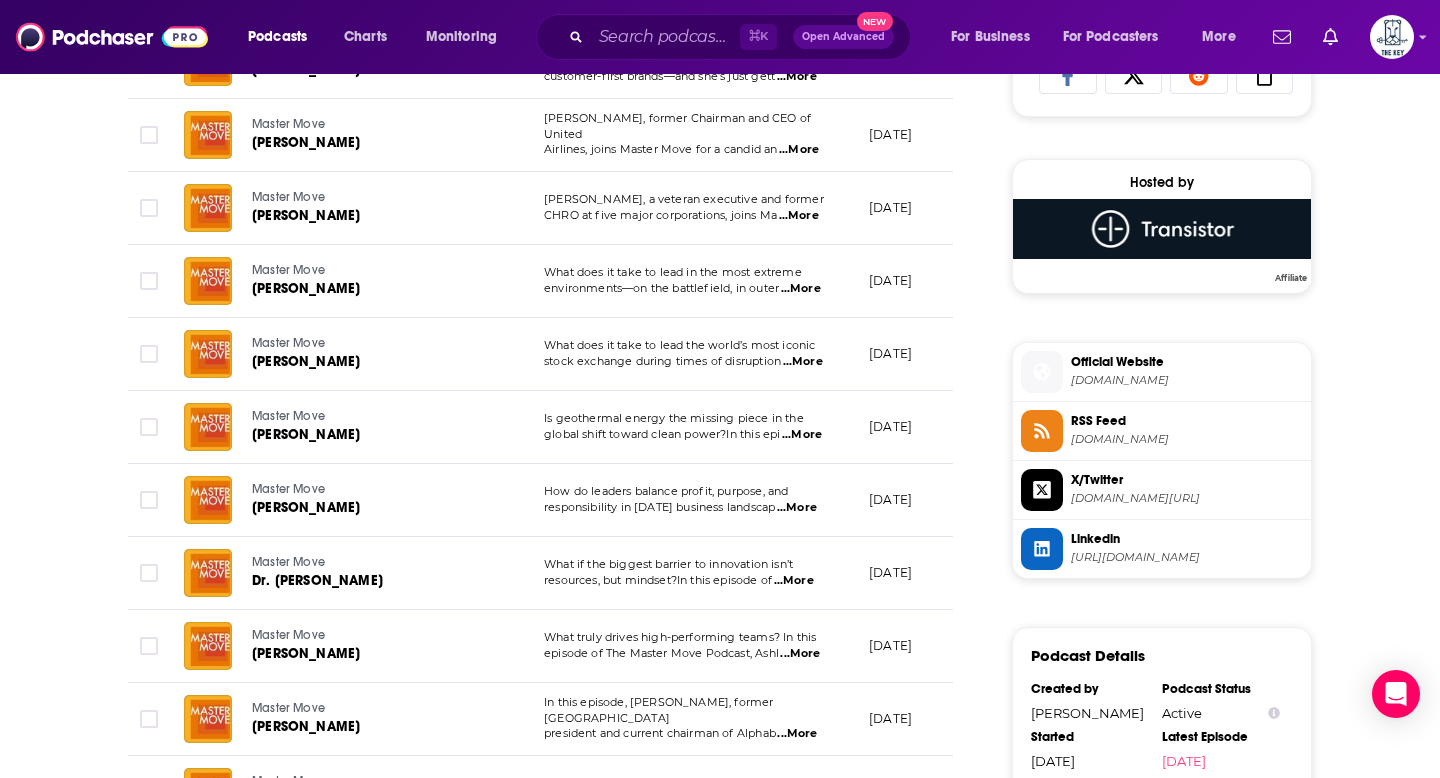 scroll, scrollTop: 1372, scrollLeft: 0, axis: vertical 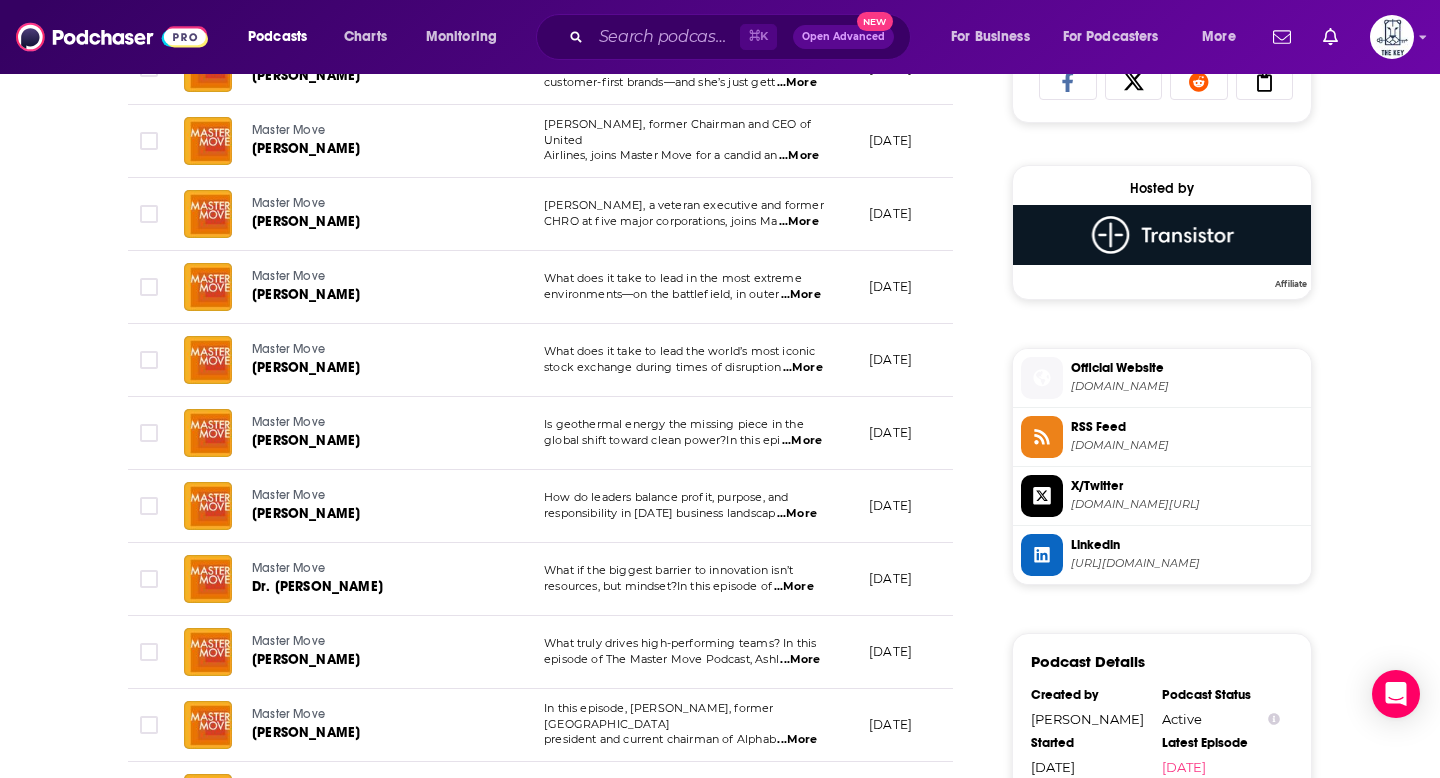 click on "What does it take to lead in the most extreme" at bounding box center [690, 279] 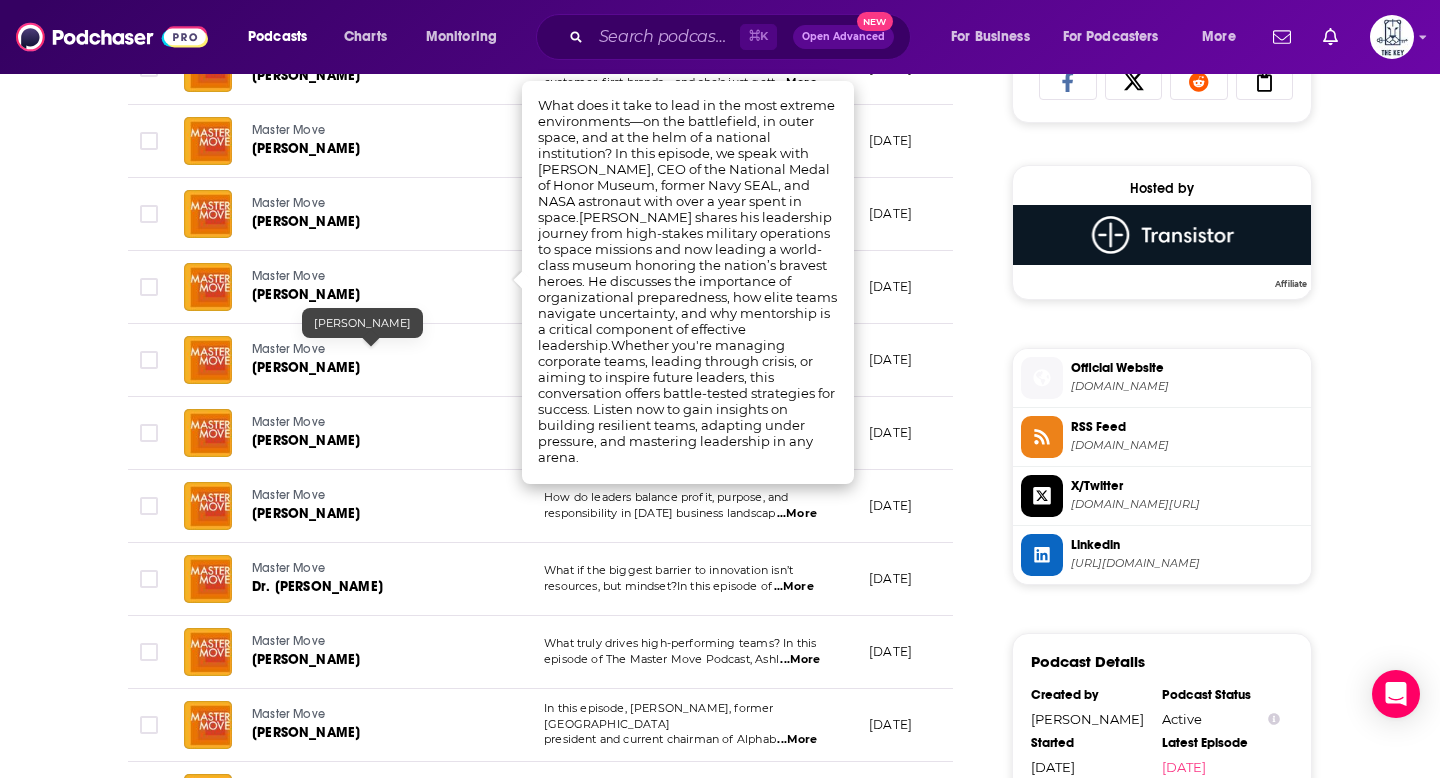 click on "[PERSON_NAME]" at bounding box center [371, 368] 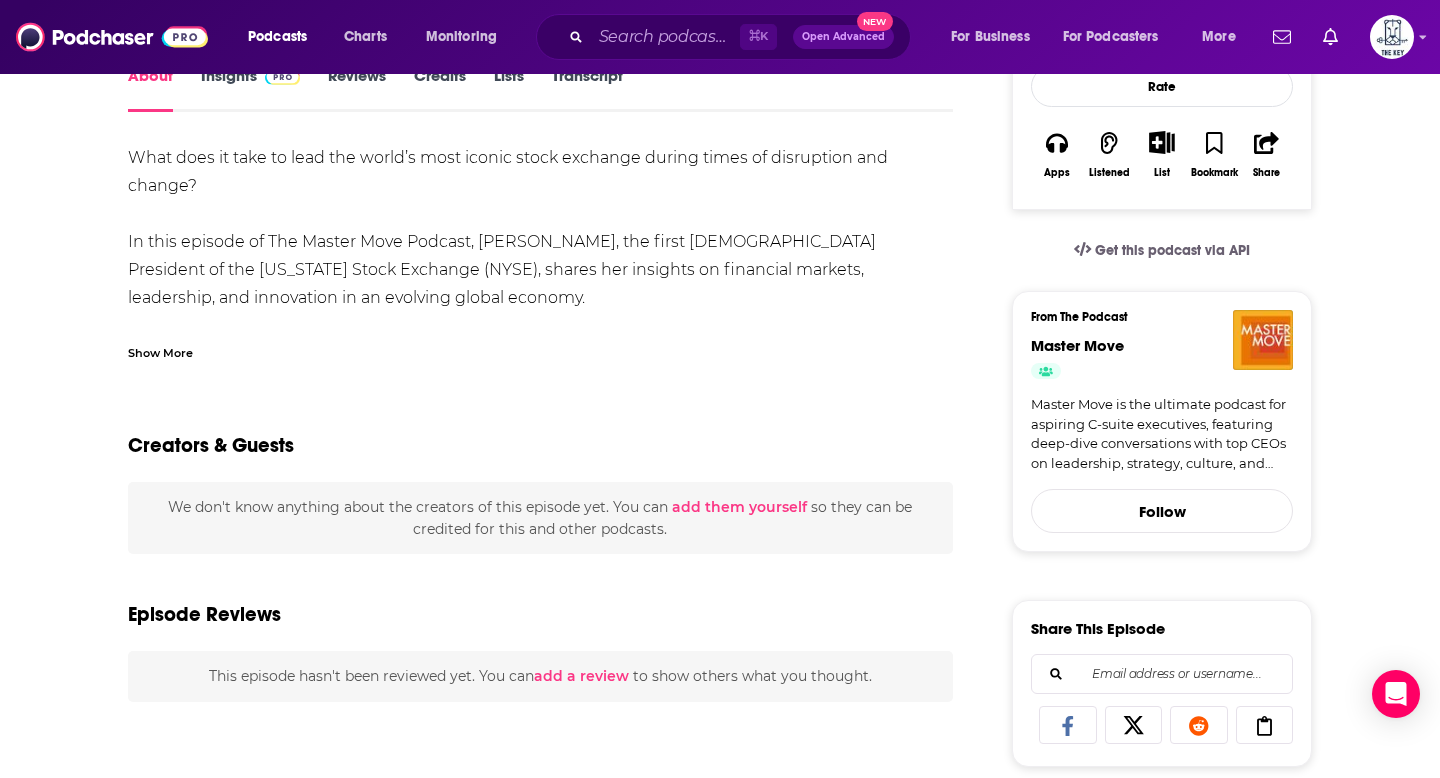 scroll, scrollTop: 280, scrollLeft: 0, axis: vertical 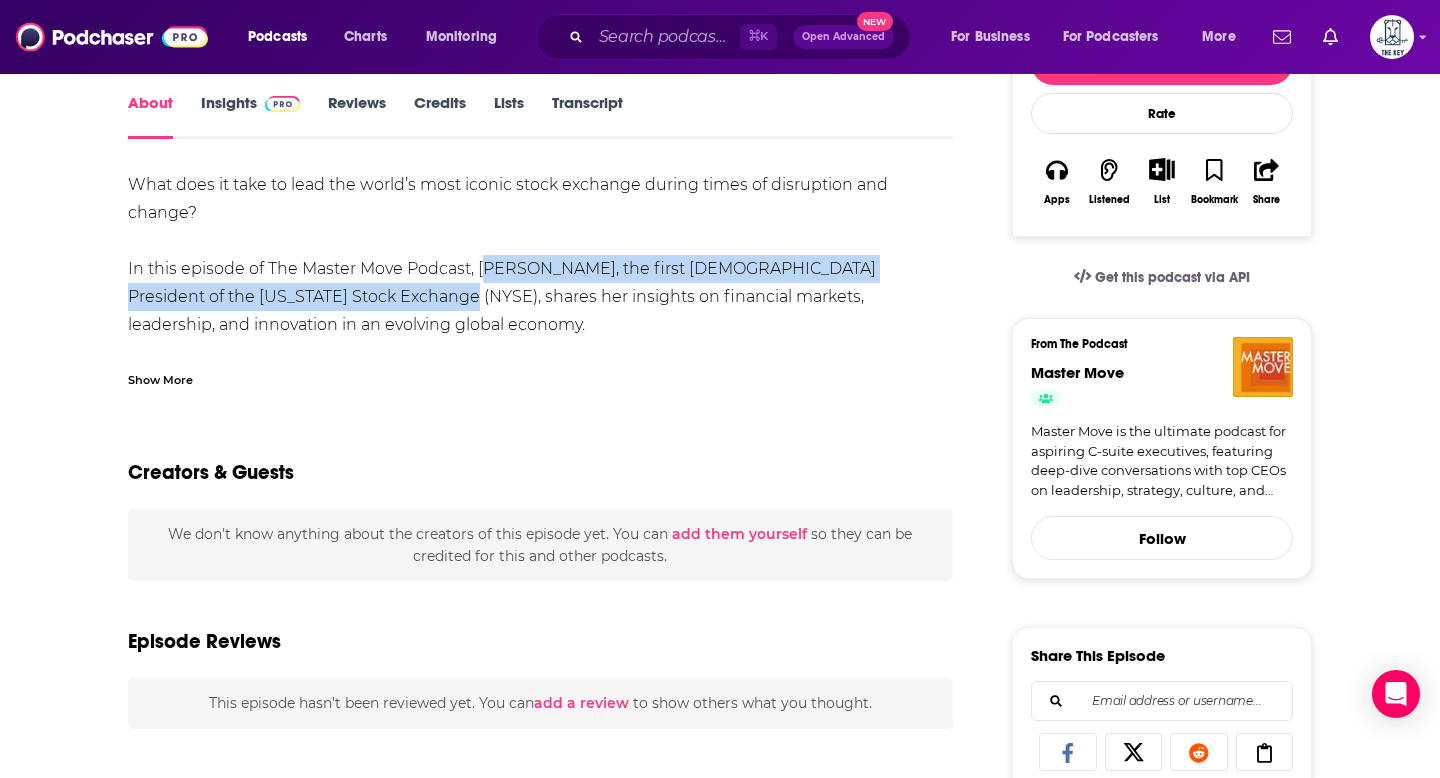 drag, startPoint x: 476, startPoint y: 270, endPoint x: 356, endPoint y: 305, distance: 125 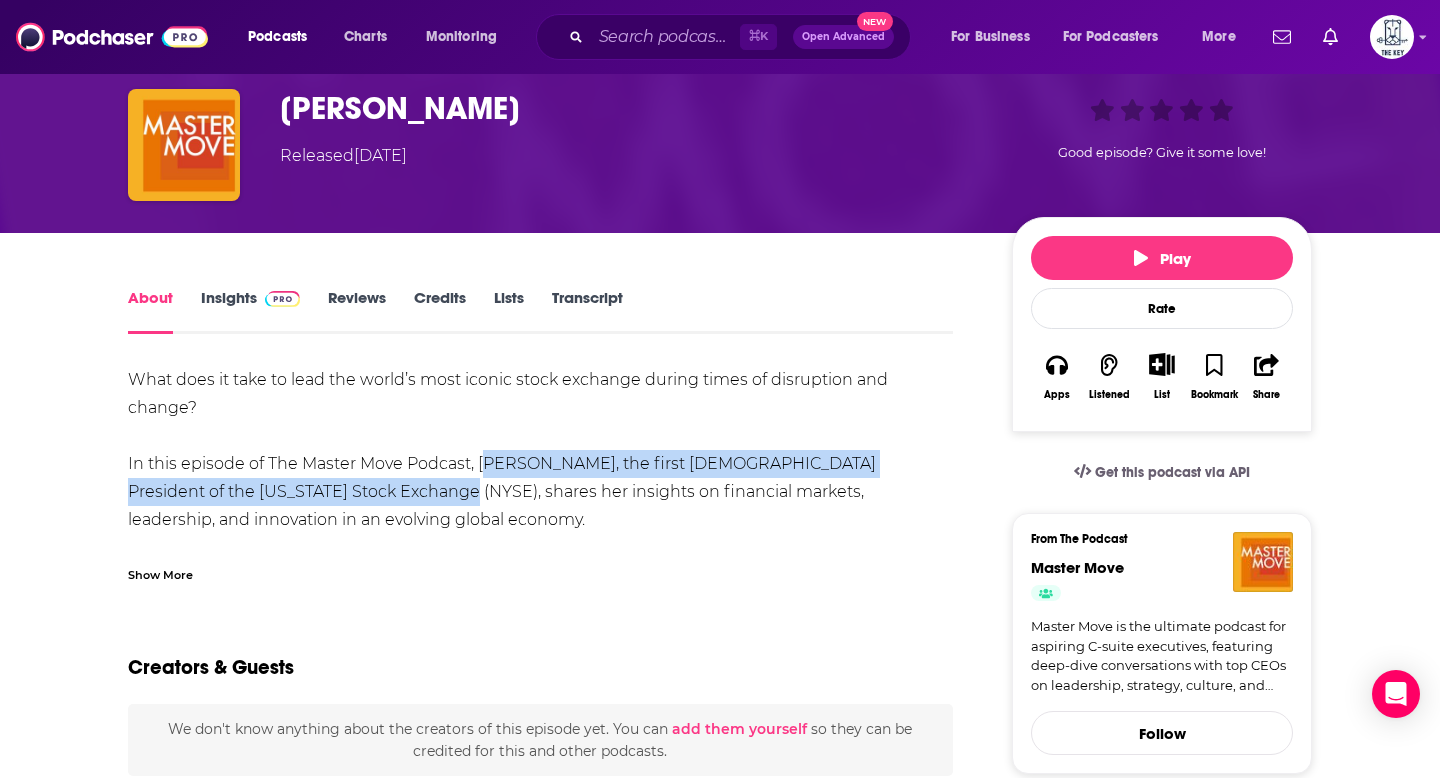 scroll, scrollTop: 0, scrollLeft: 0, axis: both 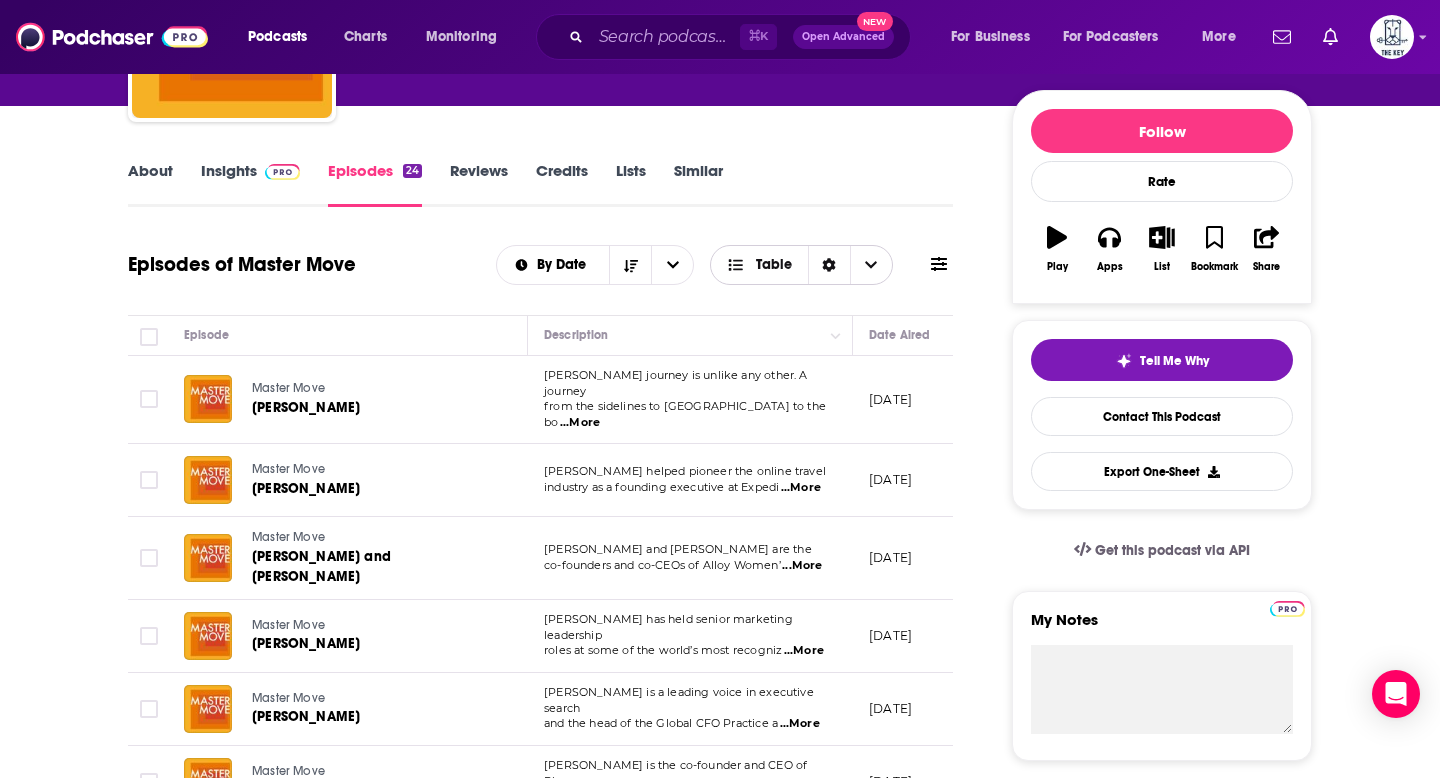 click 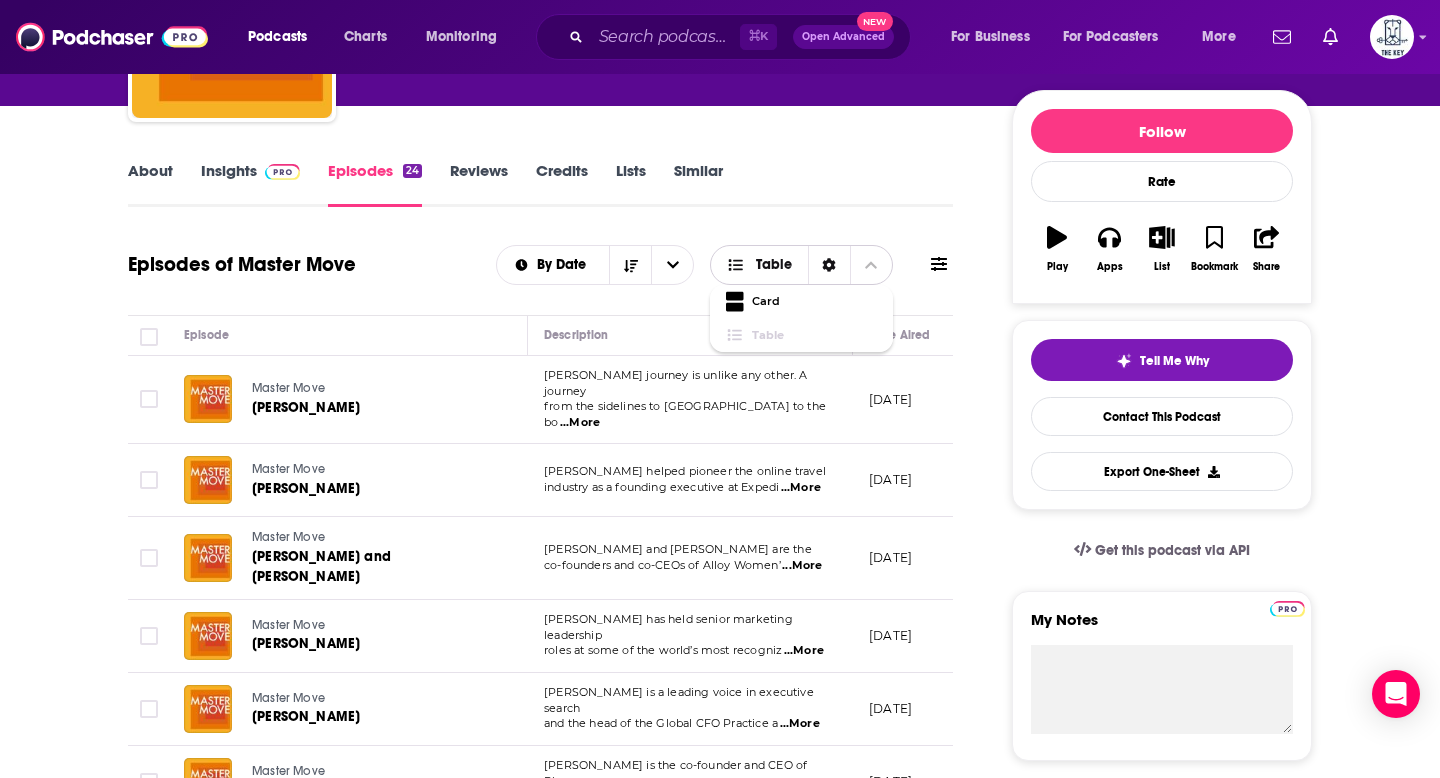 click 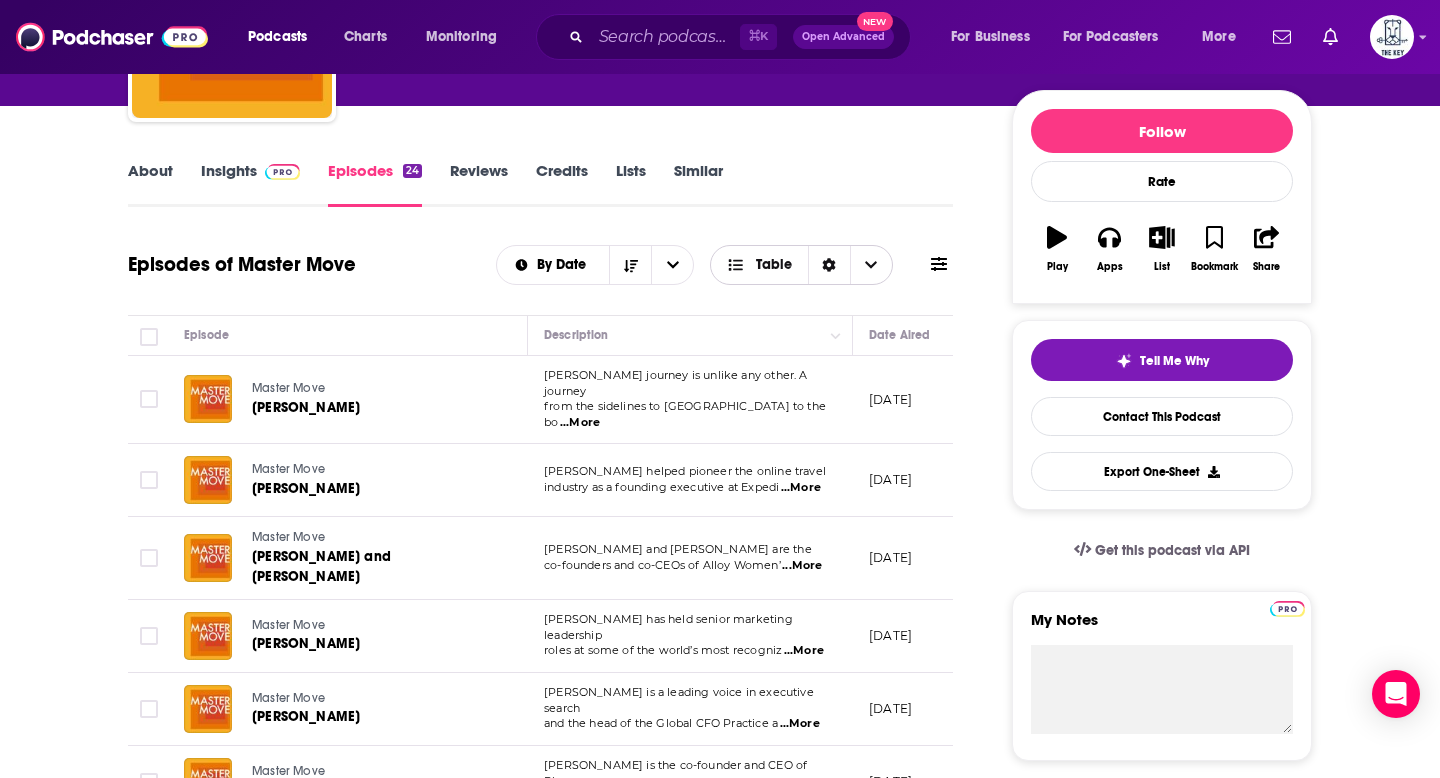 click 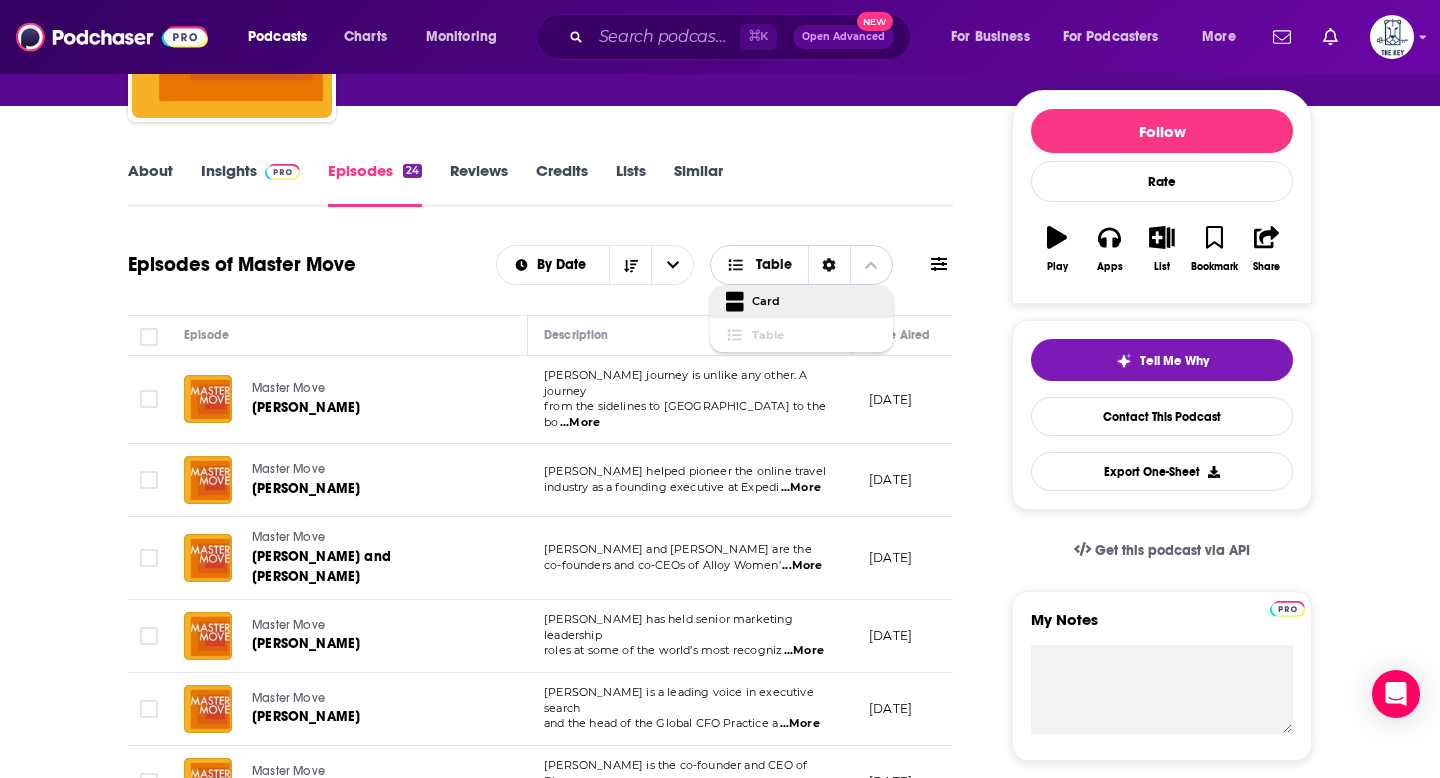 click on "Card" at bounding box center [814, 301] 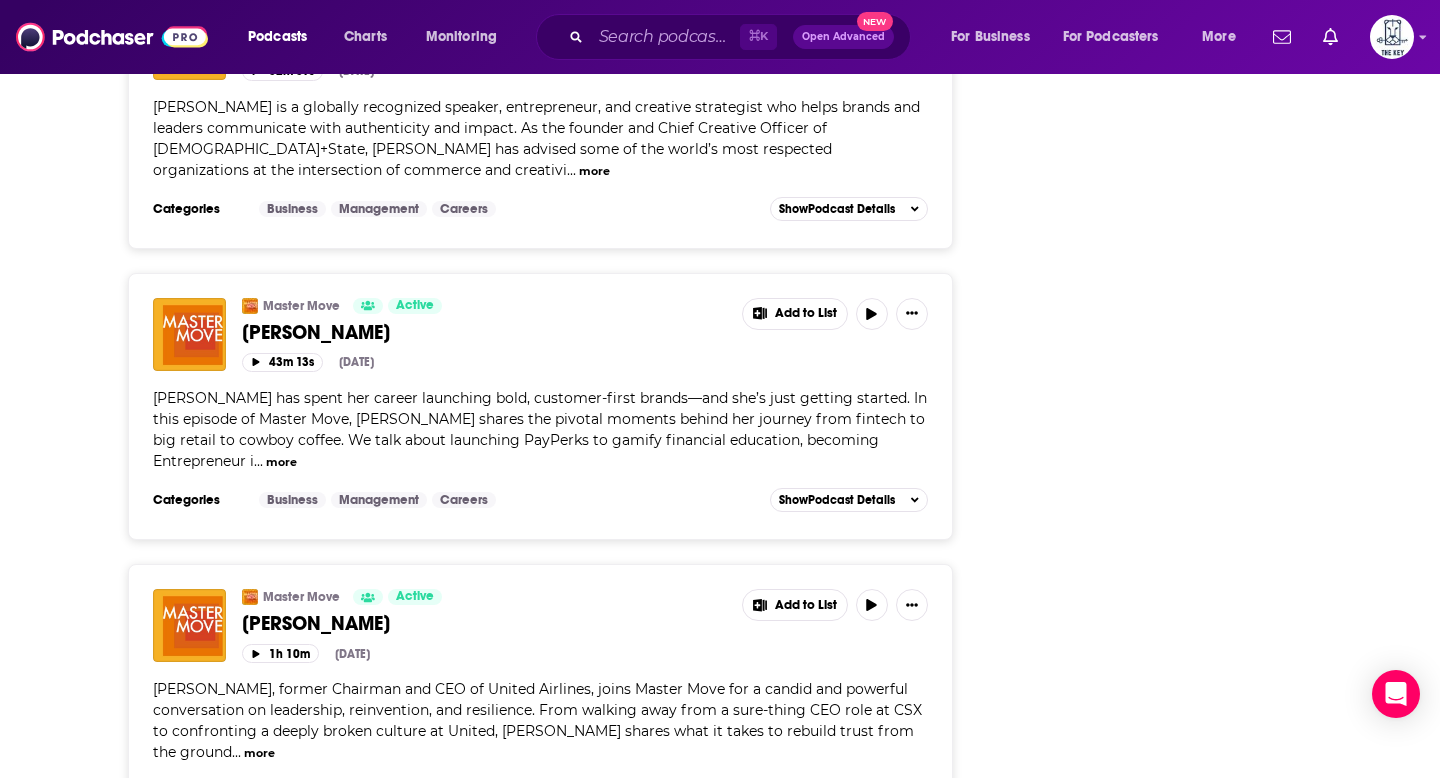 scroll, scrollTop: 3492, scrollLeft: 0, axis: vertical 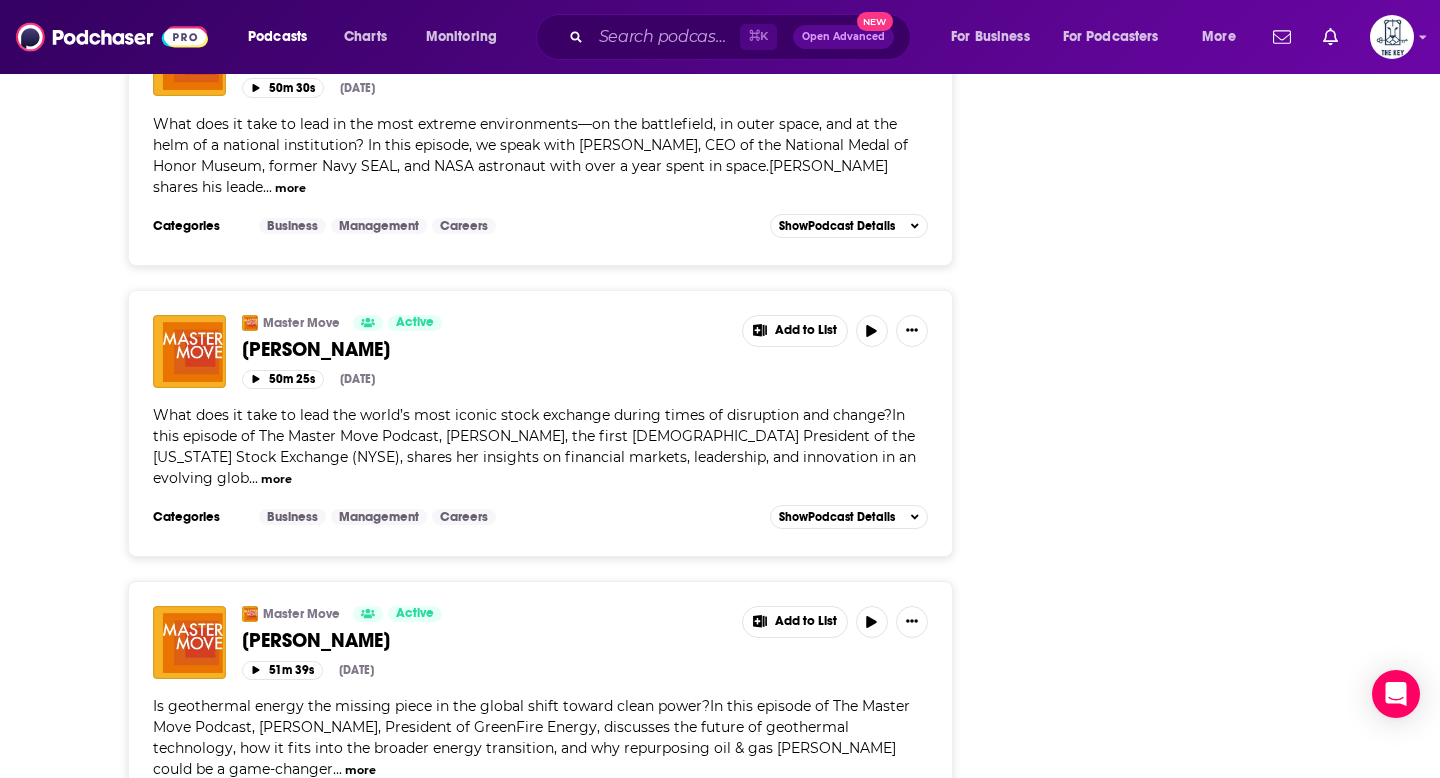 click on "more" at bounding box center (360, 770) 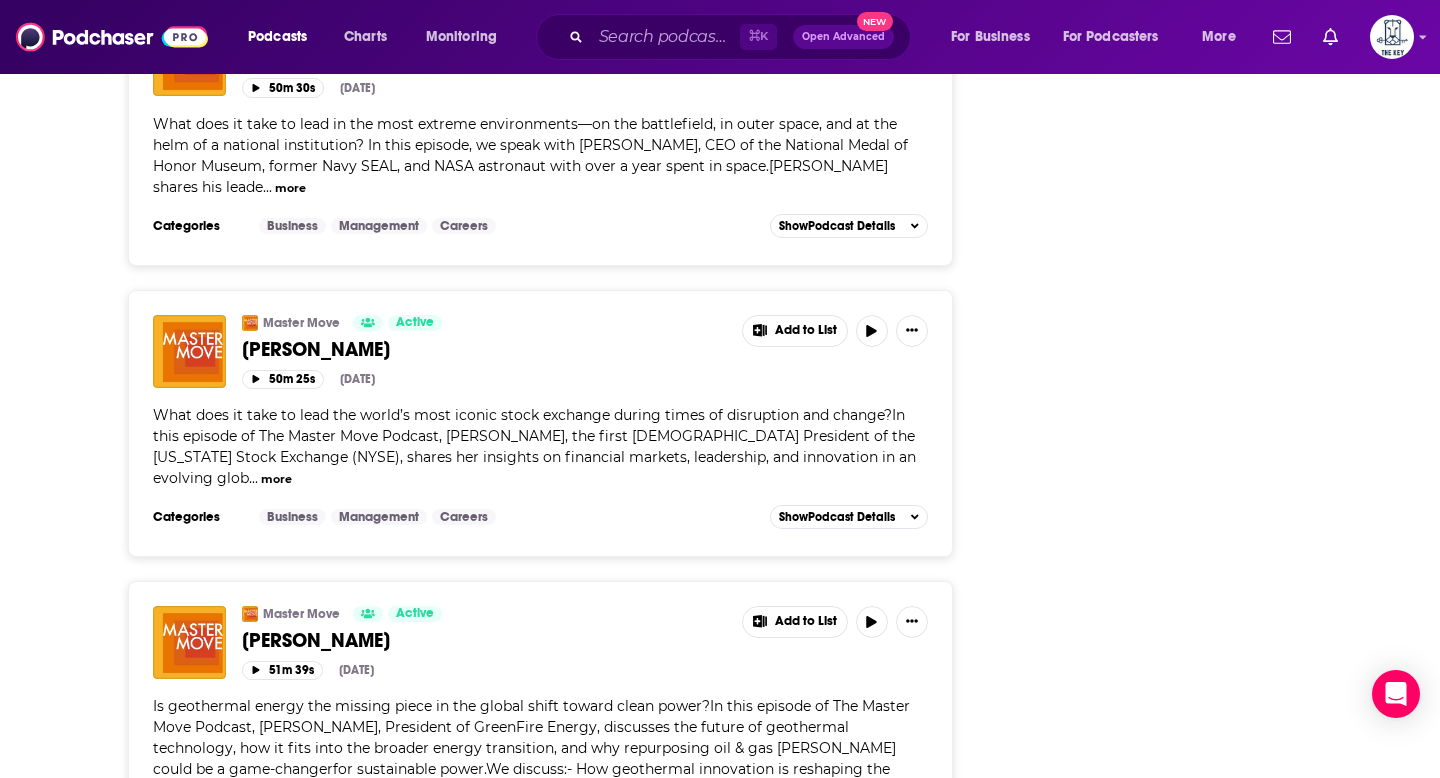click on "more" at bounding box center [276, 479] 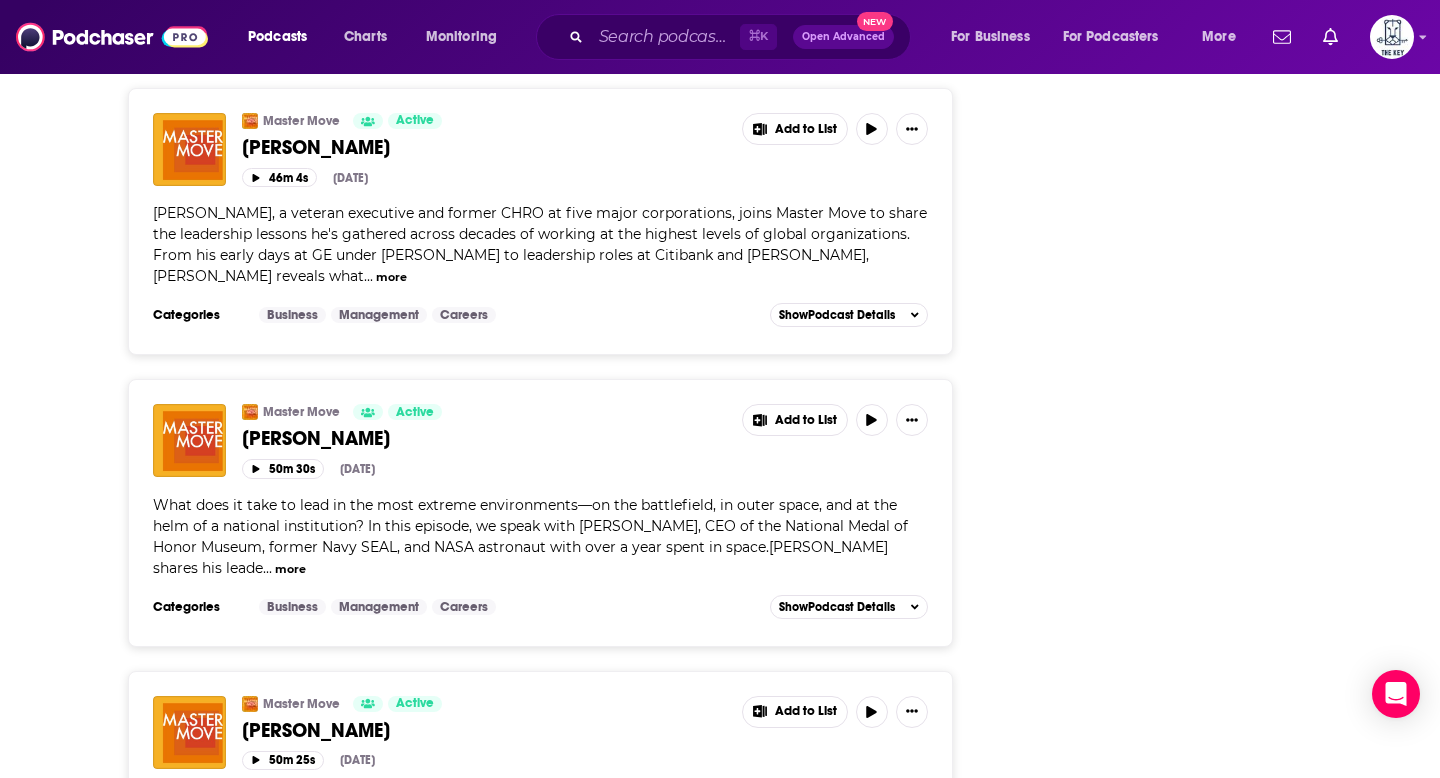 scroll, scrollTop: 4253, scrollLeft: 0, axis: vertical 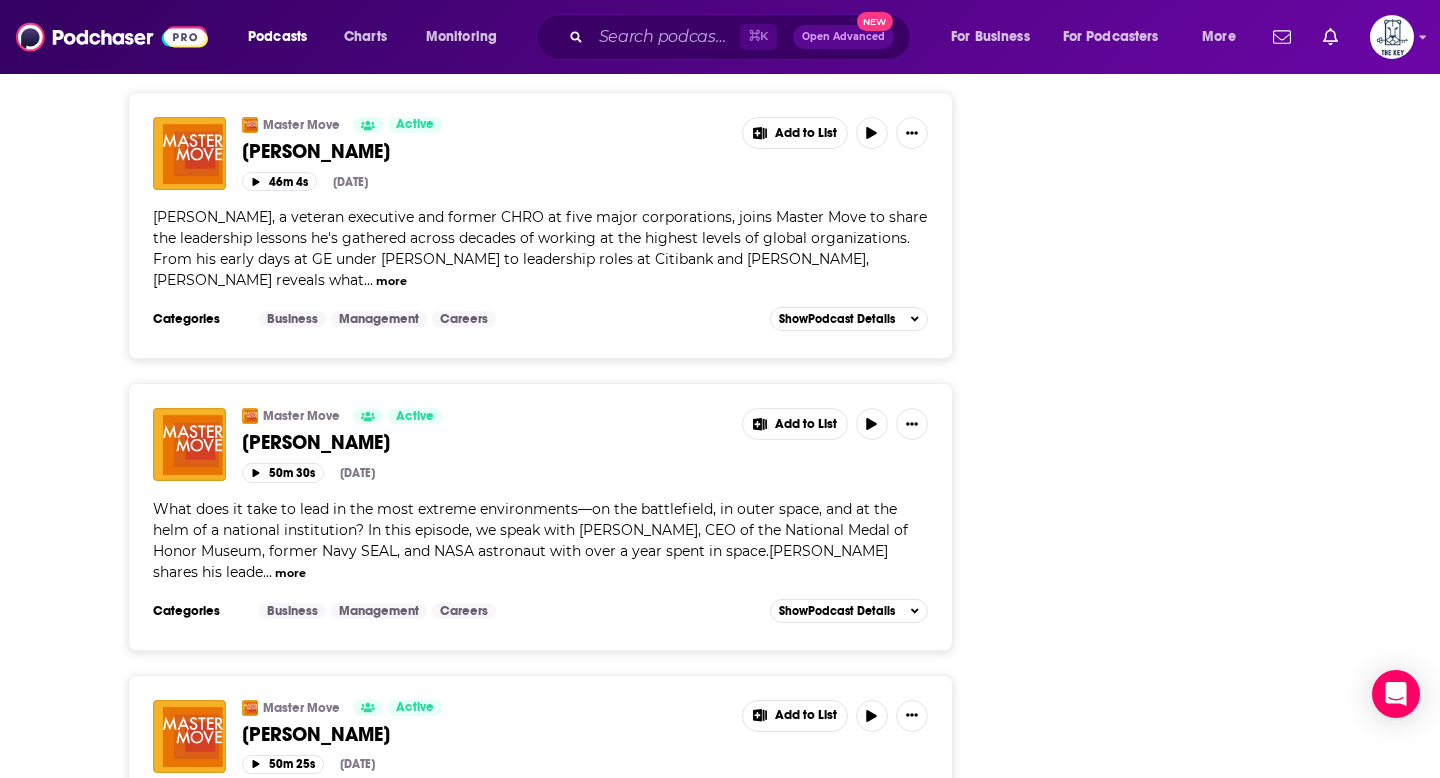 click on "more" at bounding box center (290, 573) 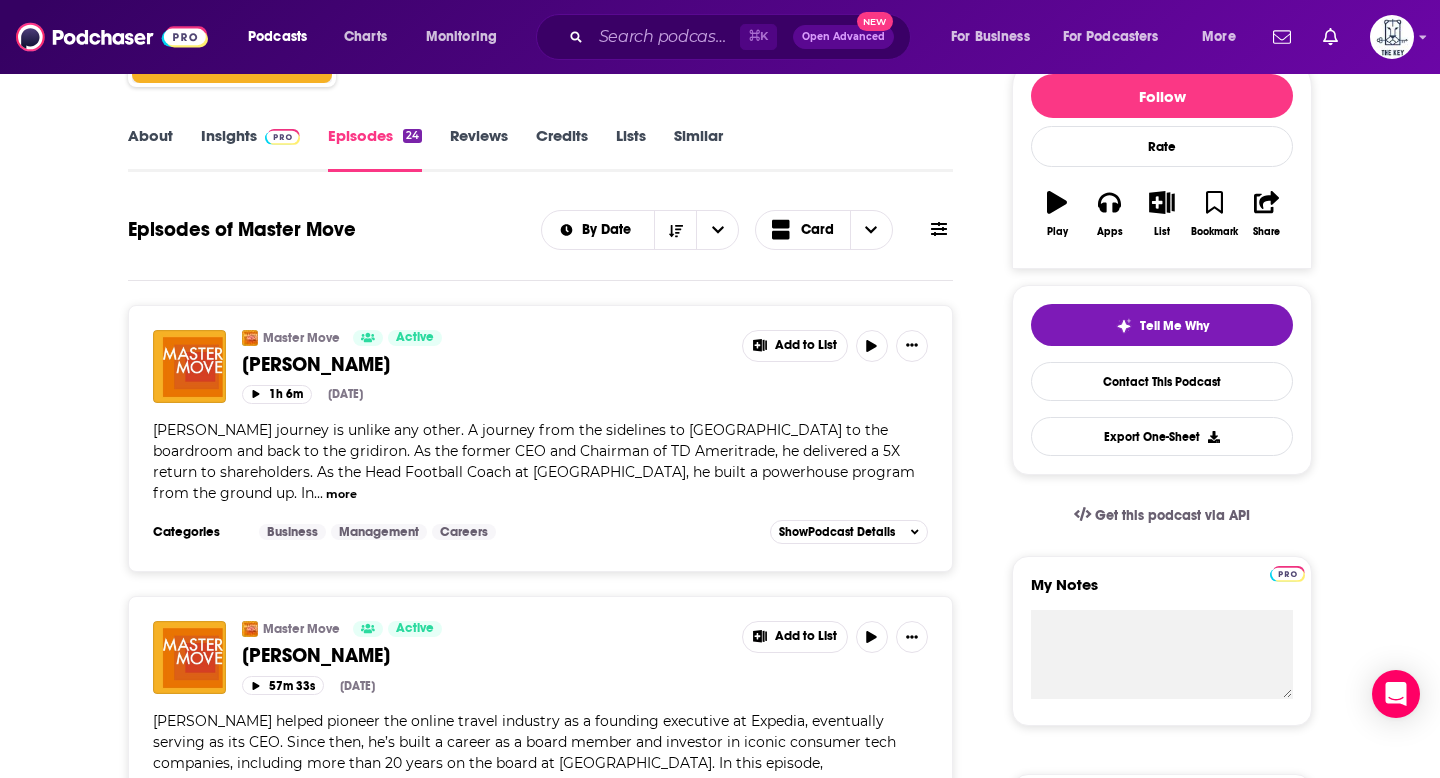 scroll, scrollTop: 0, scrollLeft: 0, axis: both 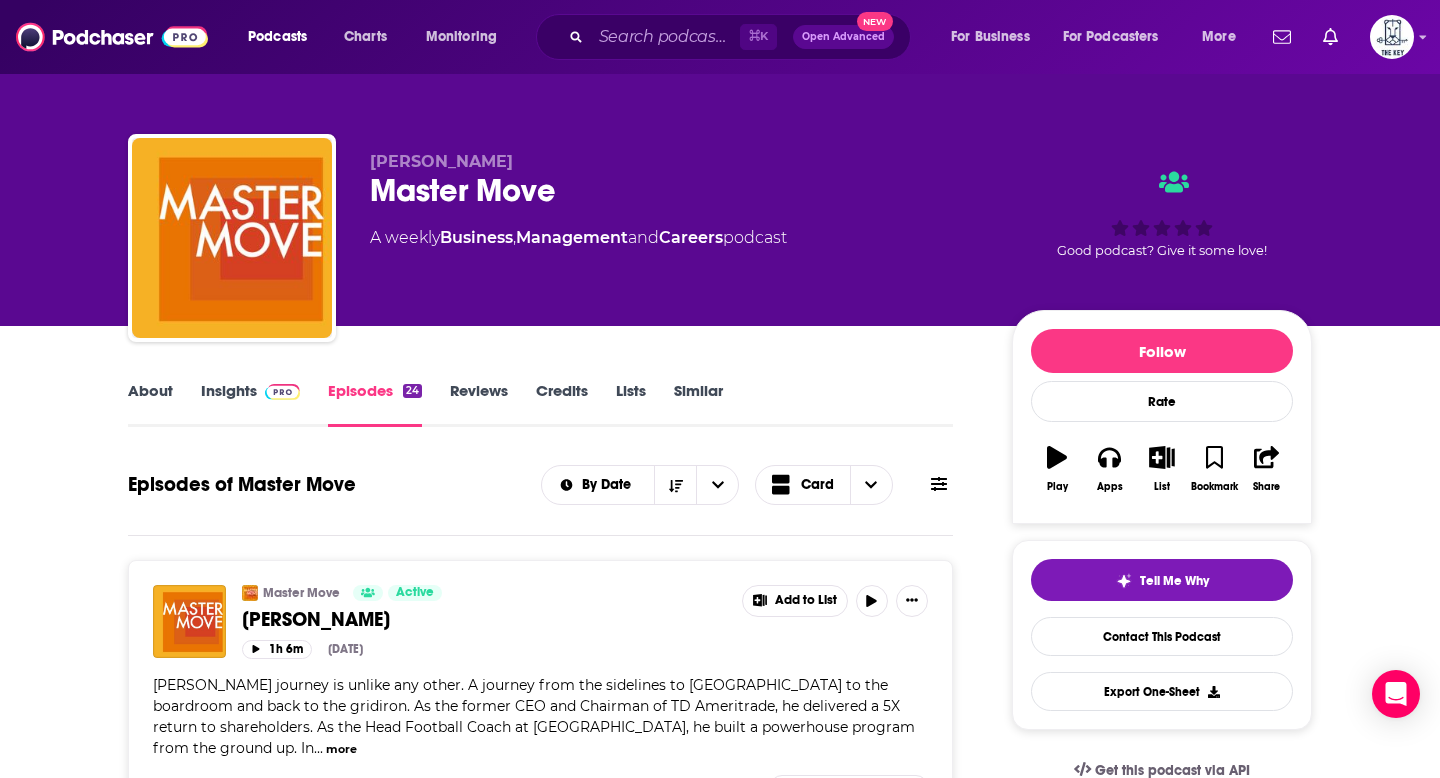 click on "Insights" at bounding box center [250, 404] 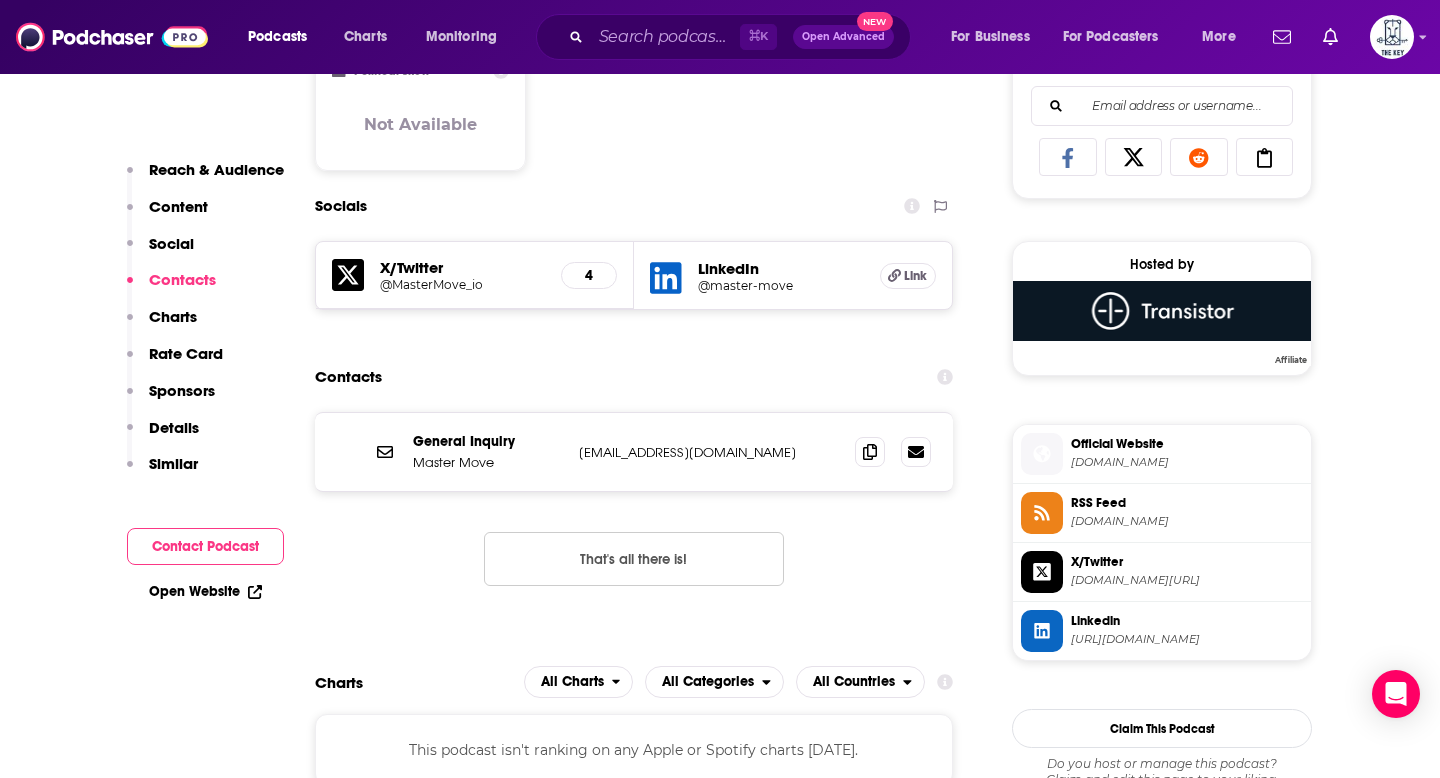 scroll, scrollTop: 1318, scrollLeft: 0, axis: vertical 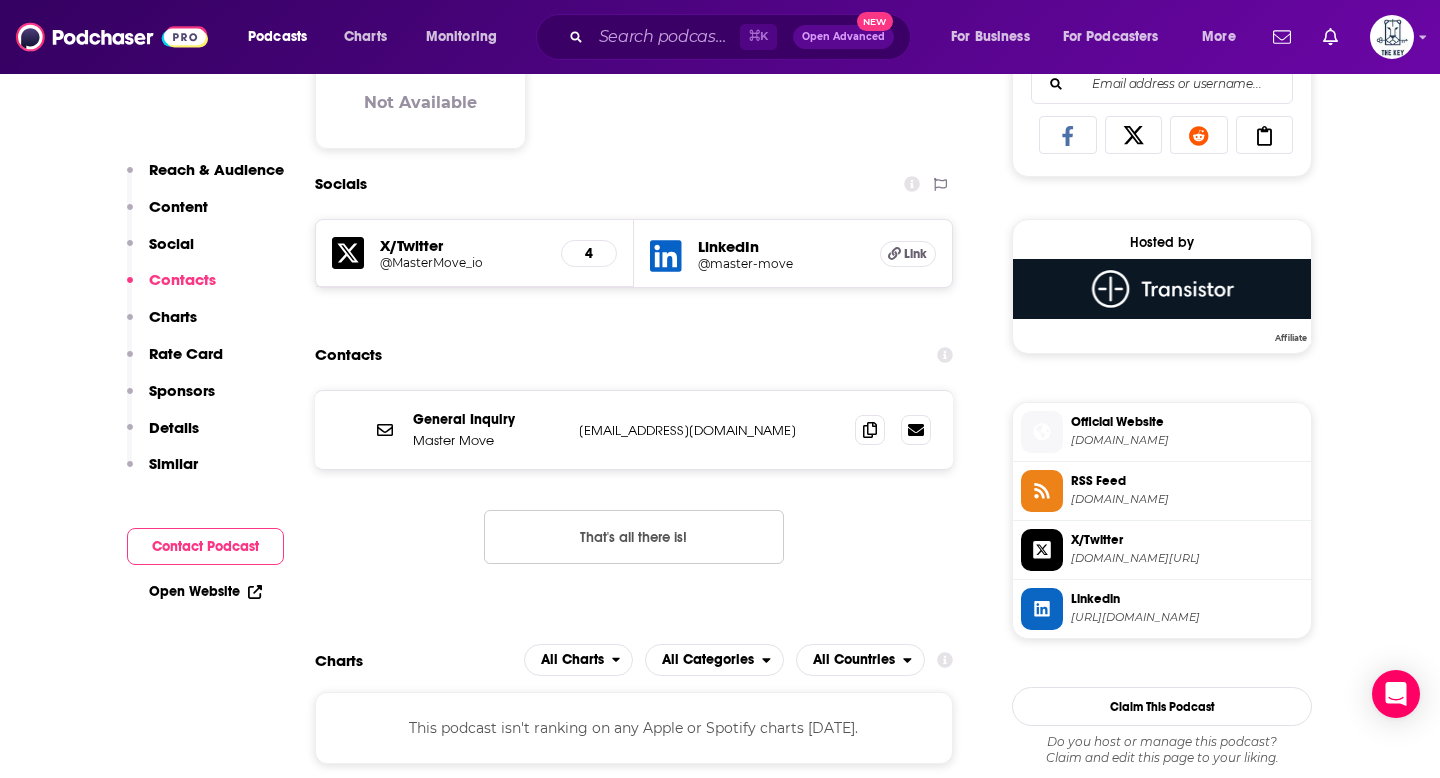 click 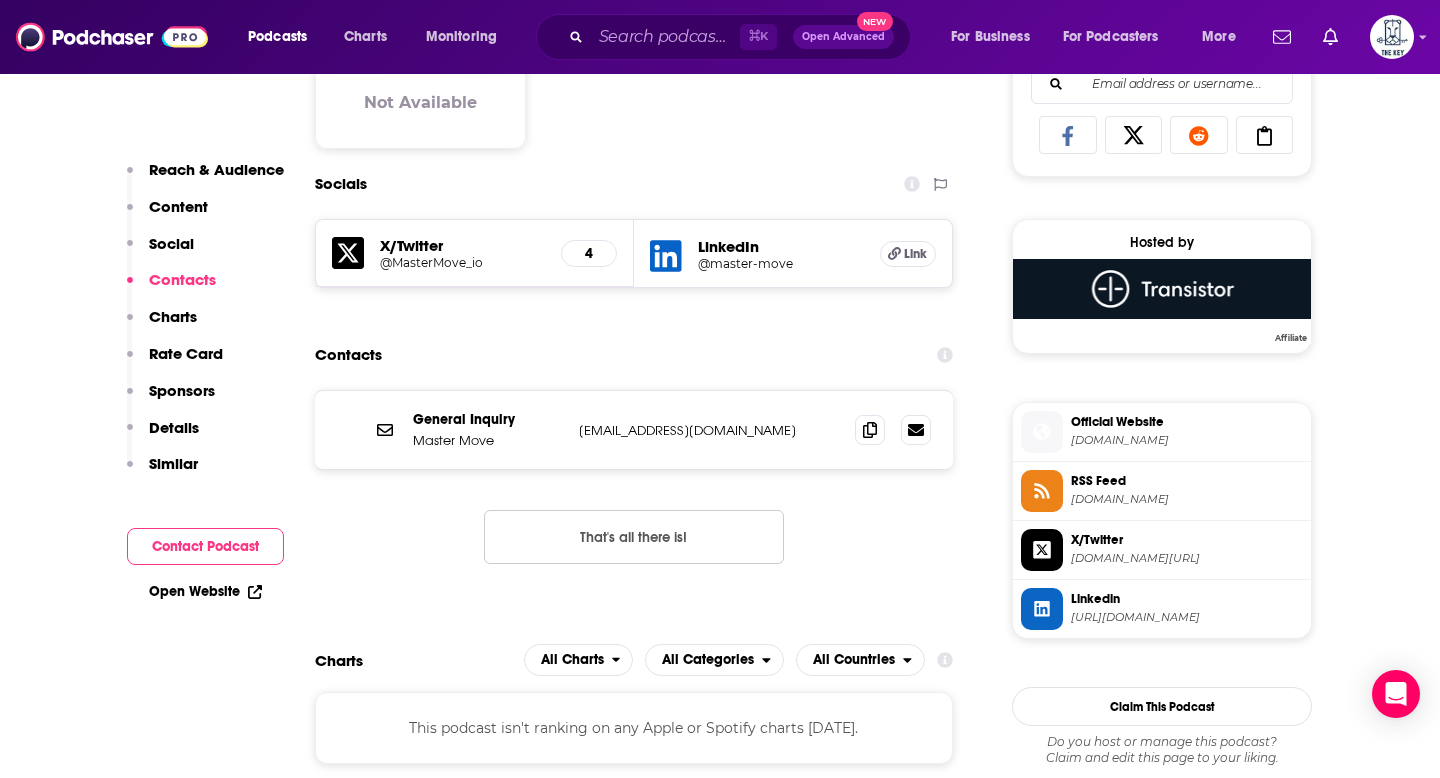 click on "LinkedIn" at bounding box center [781, 246] 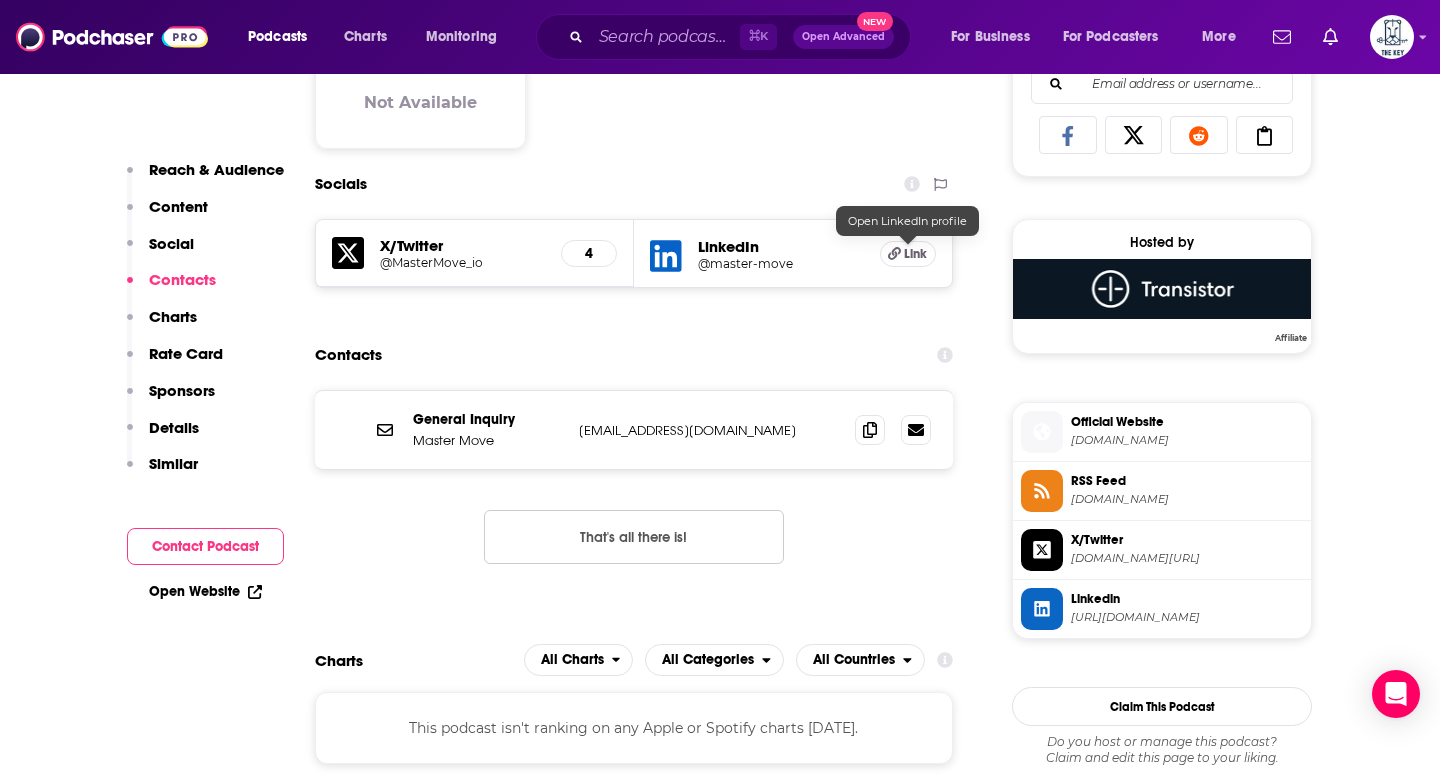 click 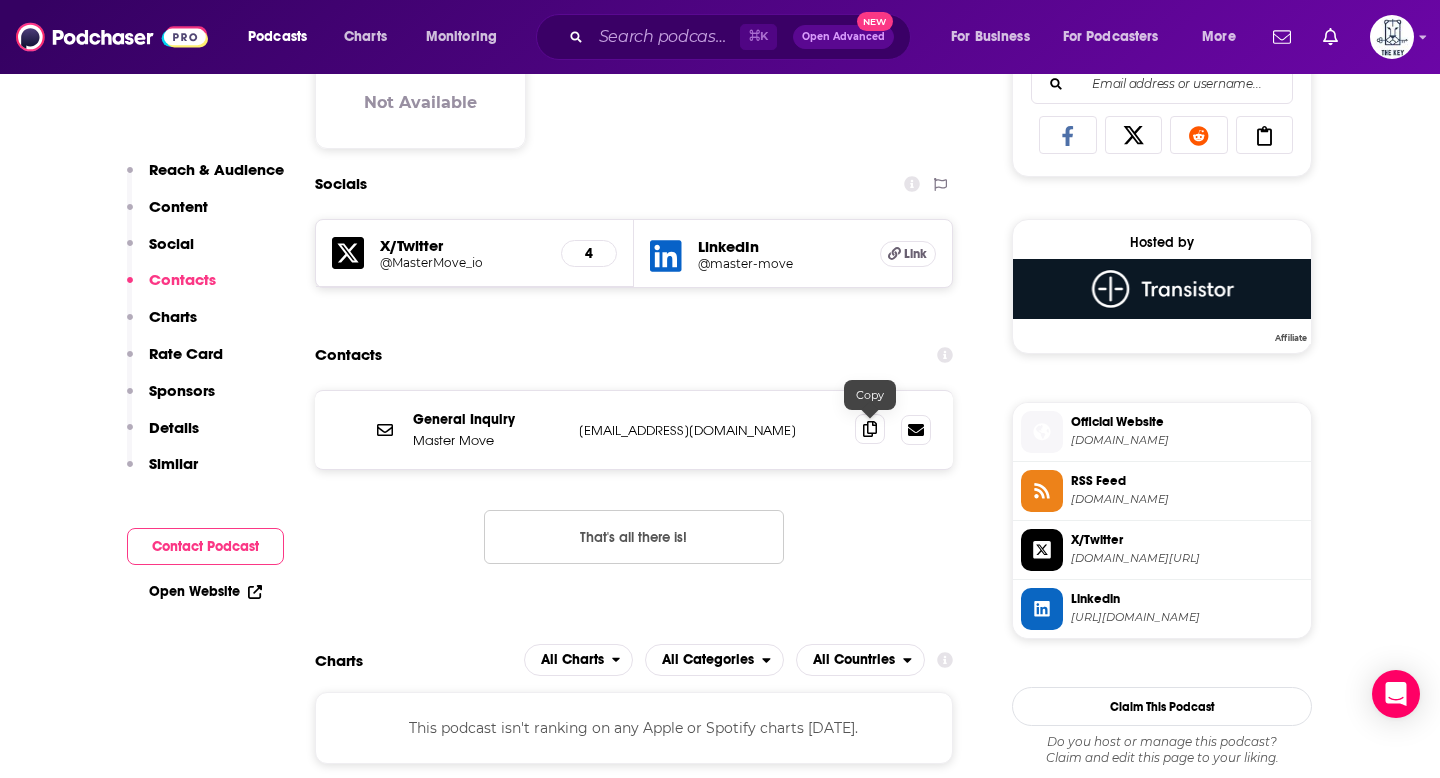 click at bounding box center [870, 429] 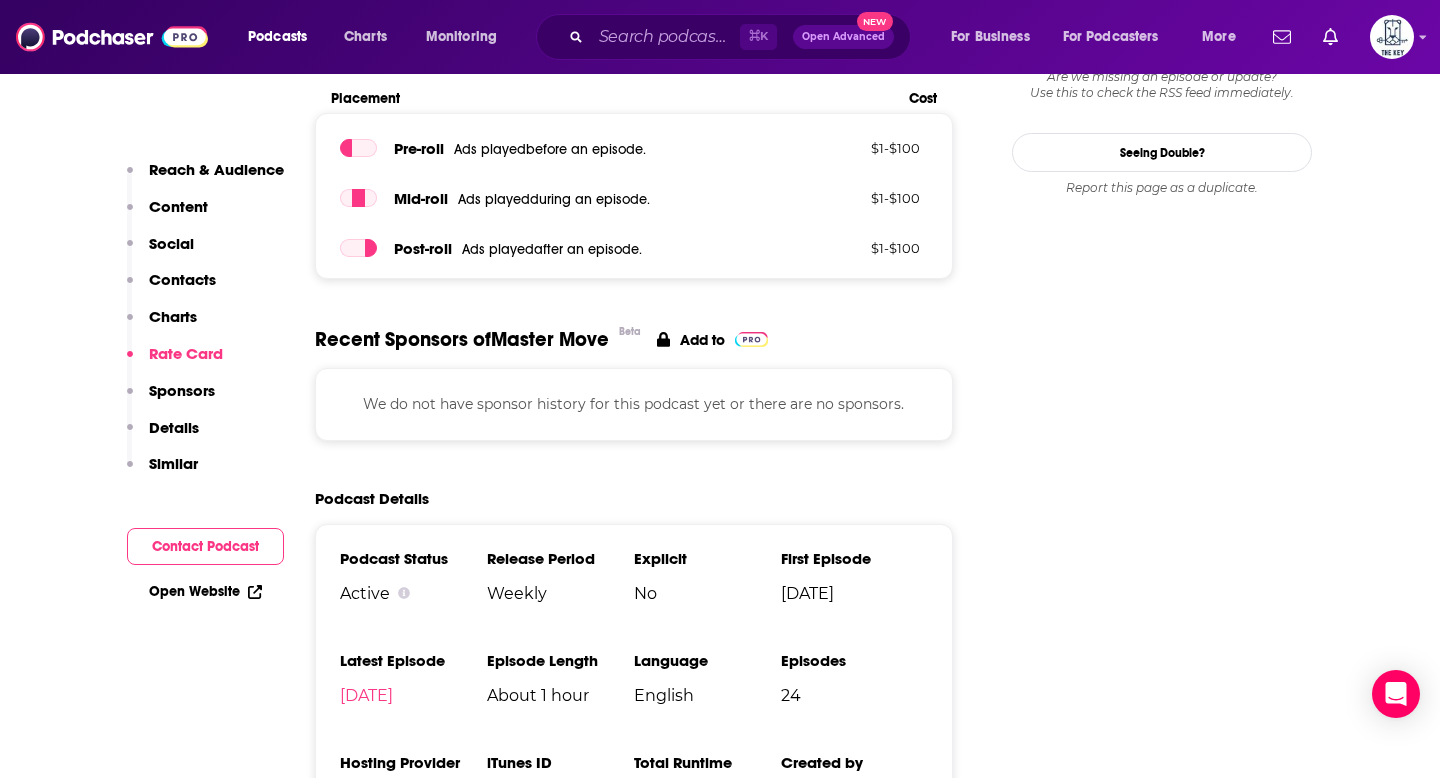 scroll, scrollTop: 2279, scrollLeft: 0, axis: vertical 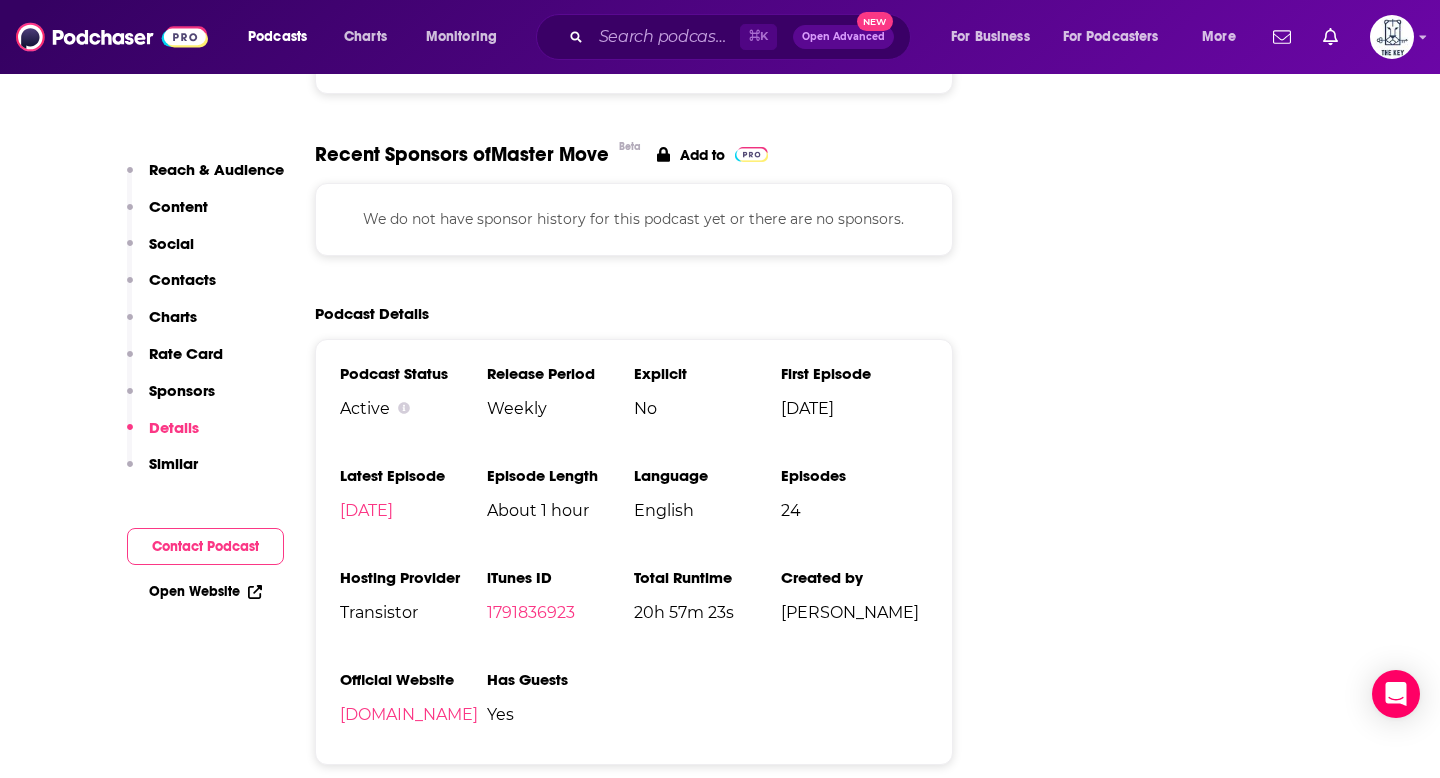 drag, startPoint x: 886, startPoint y: 609, endPoint x: 773, endPoint y: 610, distance: 113.004425 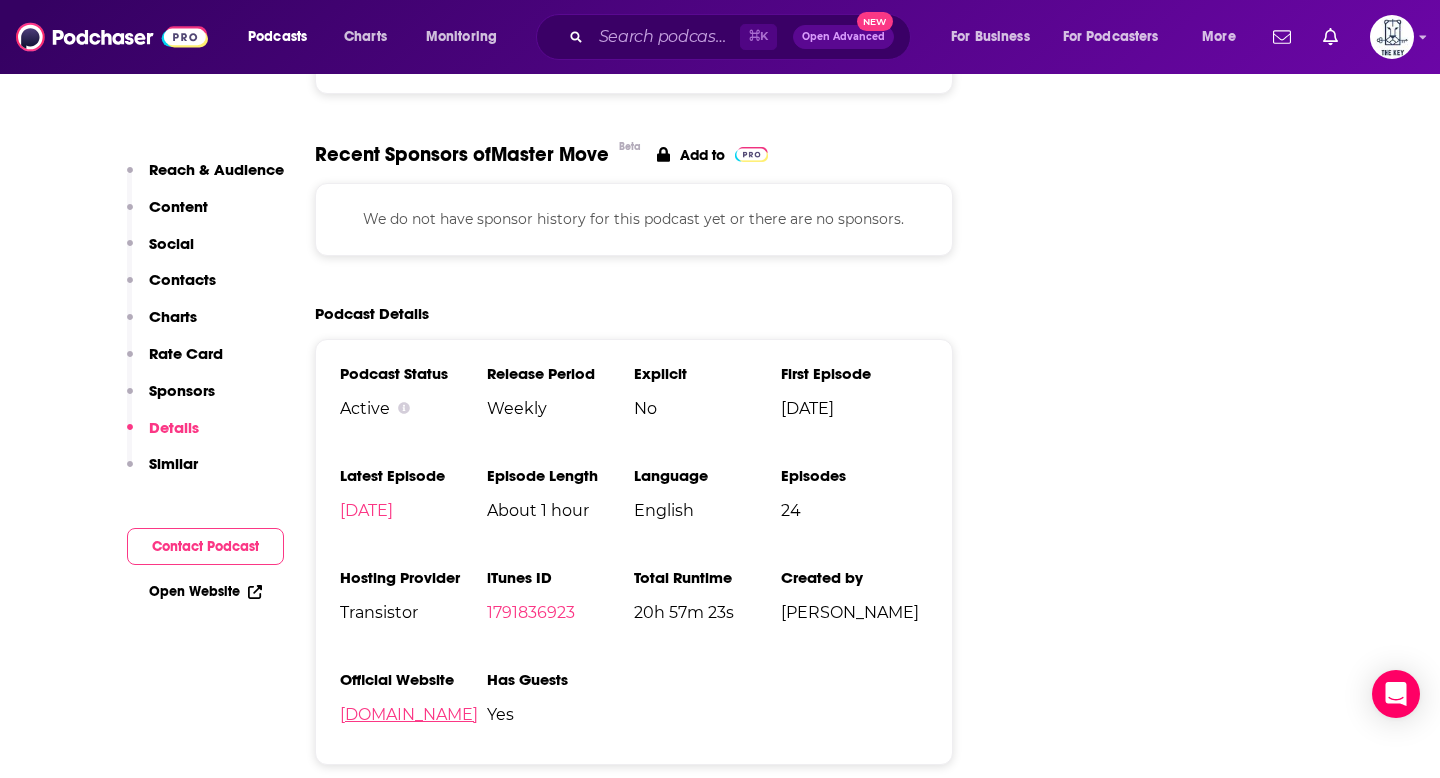 click on "[DOMAIN_NAME]" at bounding box center (409, 714) 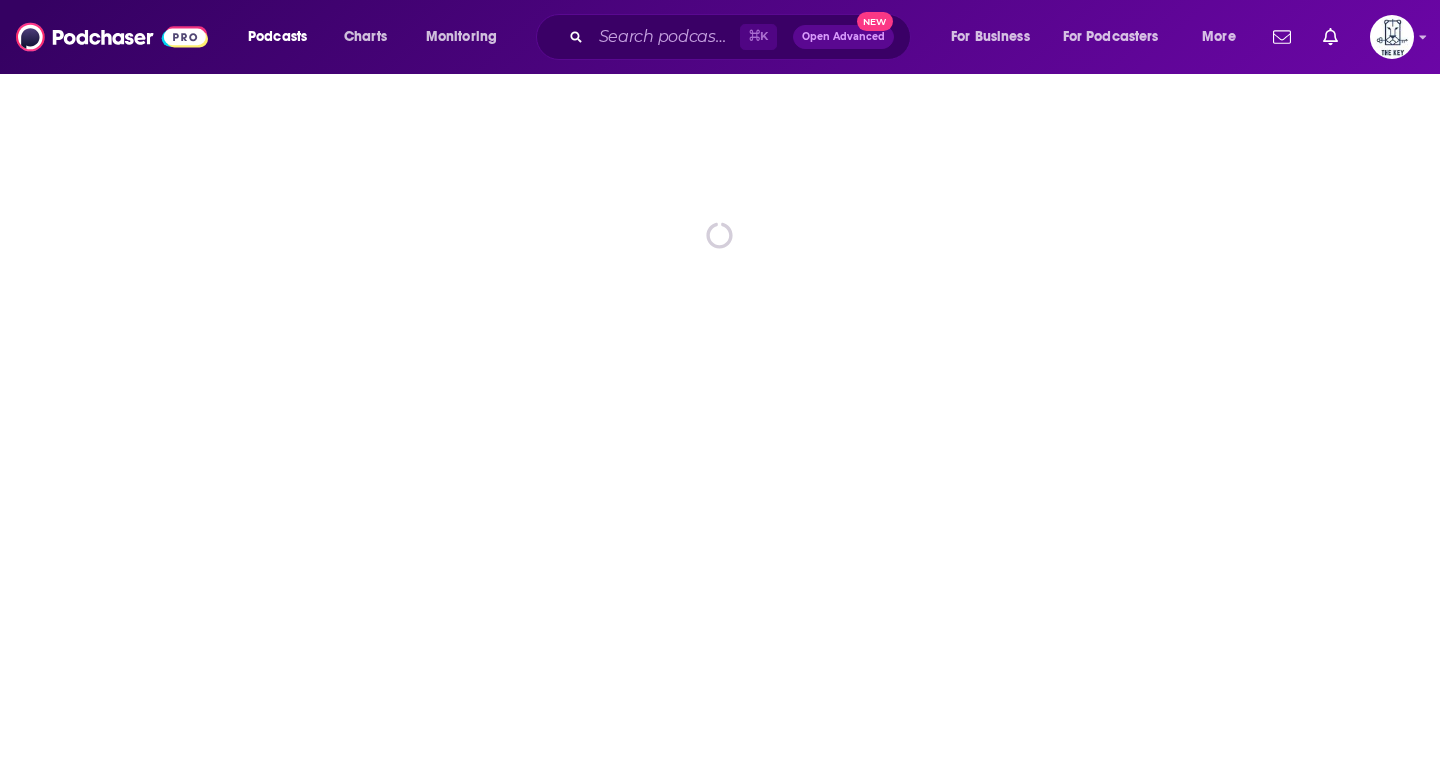 scroll, scrollTop: 0, scrollLeft: 0, axis: both 